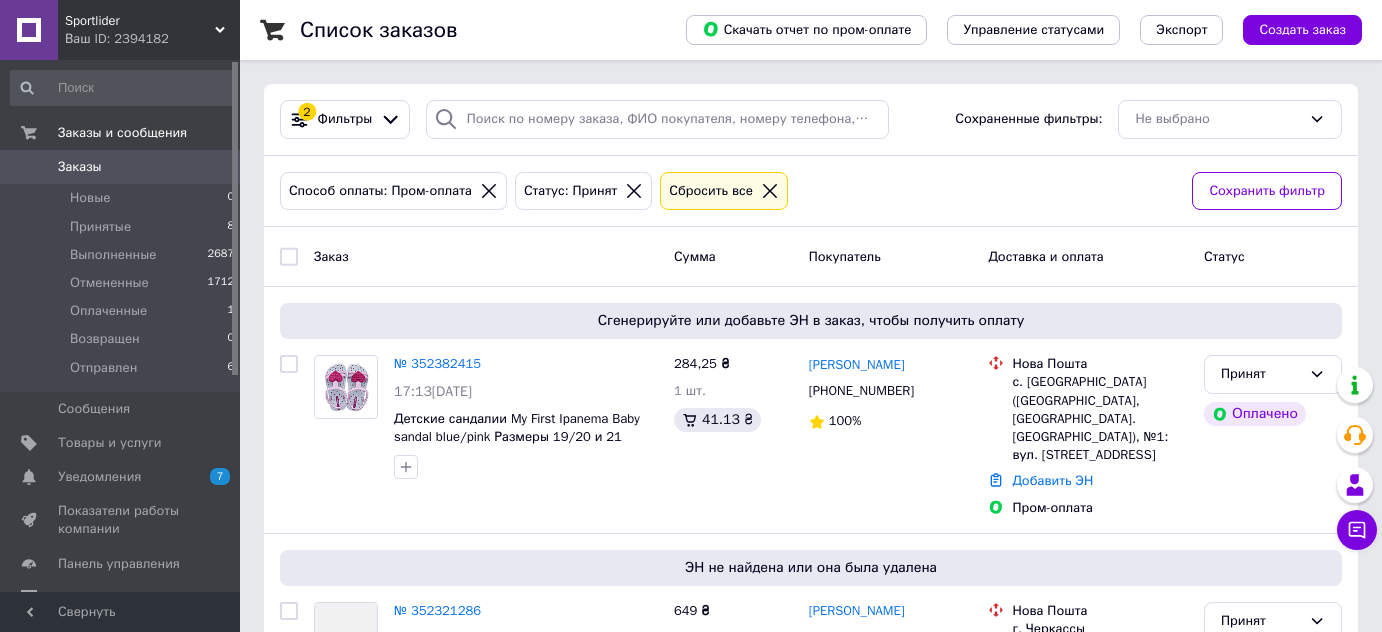 scroll, scrollTop: 0, scrollLeft: 0, axis: both 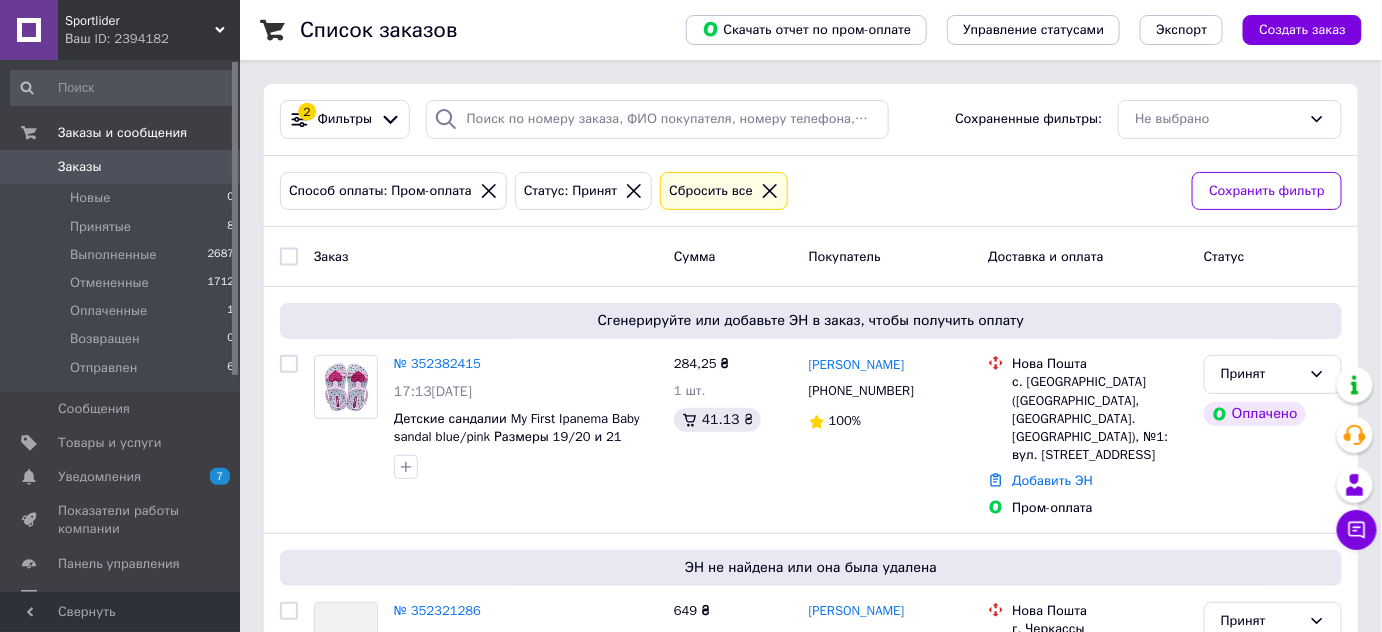click on "[PERSON_NAME] [PHONE_NUMBER] 100%" at bounding box center (891, 436) 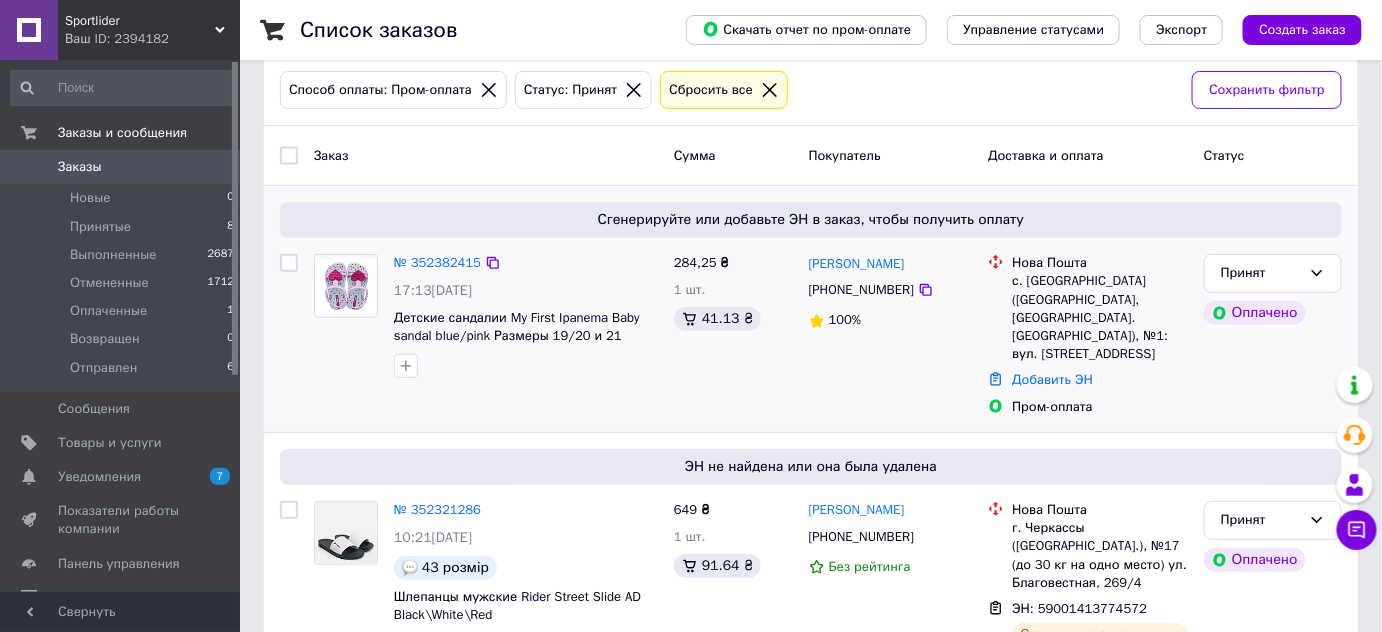 scroll, scrollTop: 0, scrollLeft: 0, axis: both 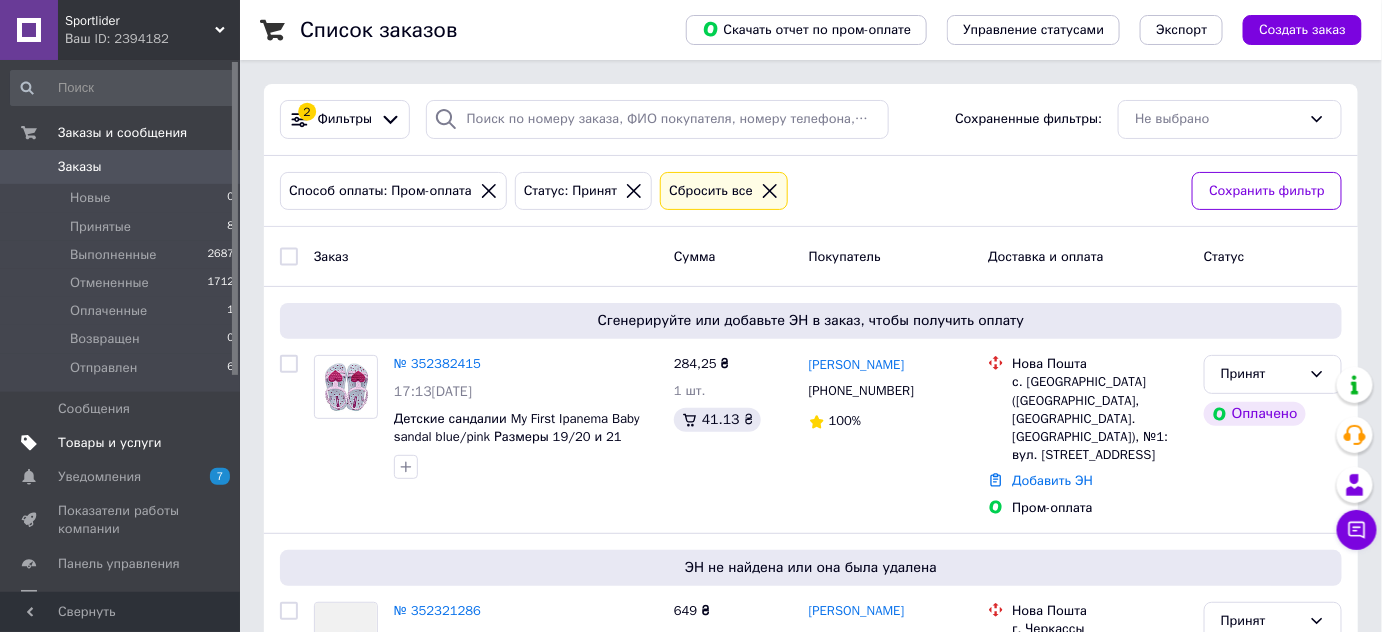 click on "Товары и услуги" at bounding box center [110, 443] 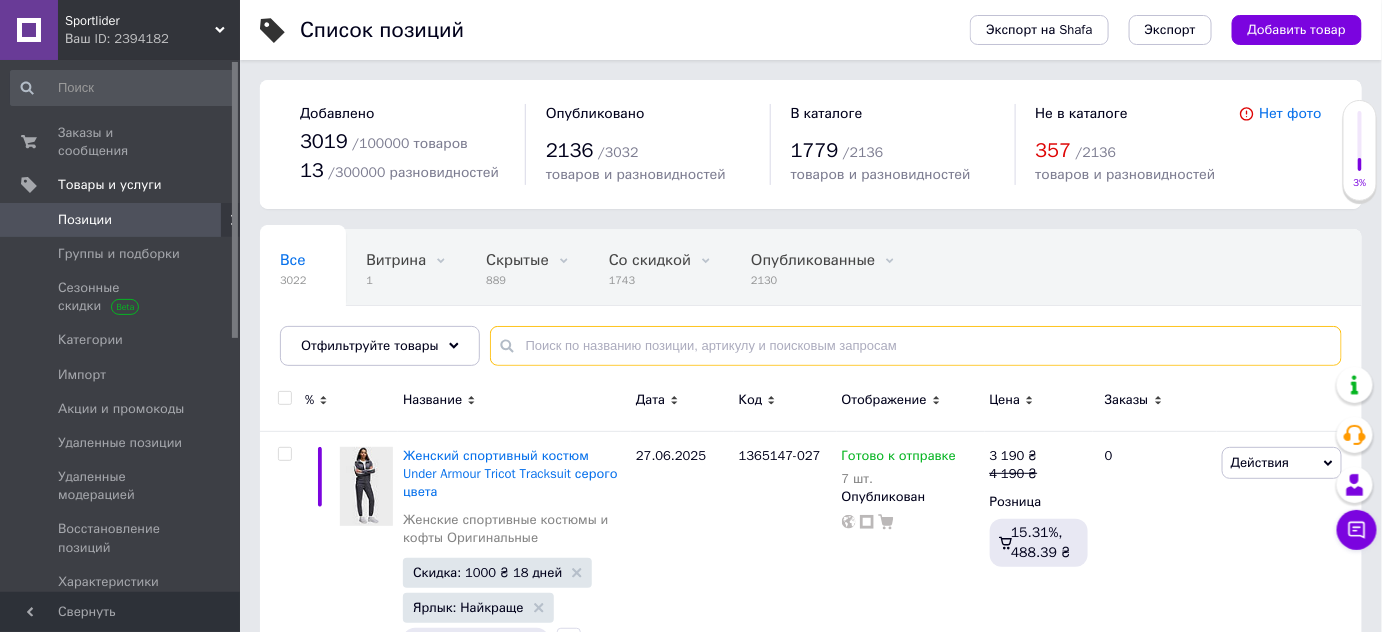 click at bounding box center (916, 346) 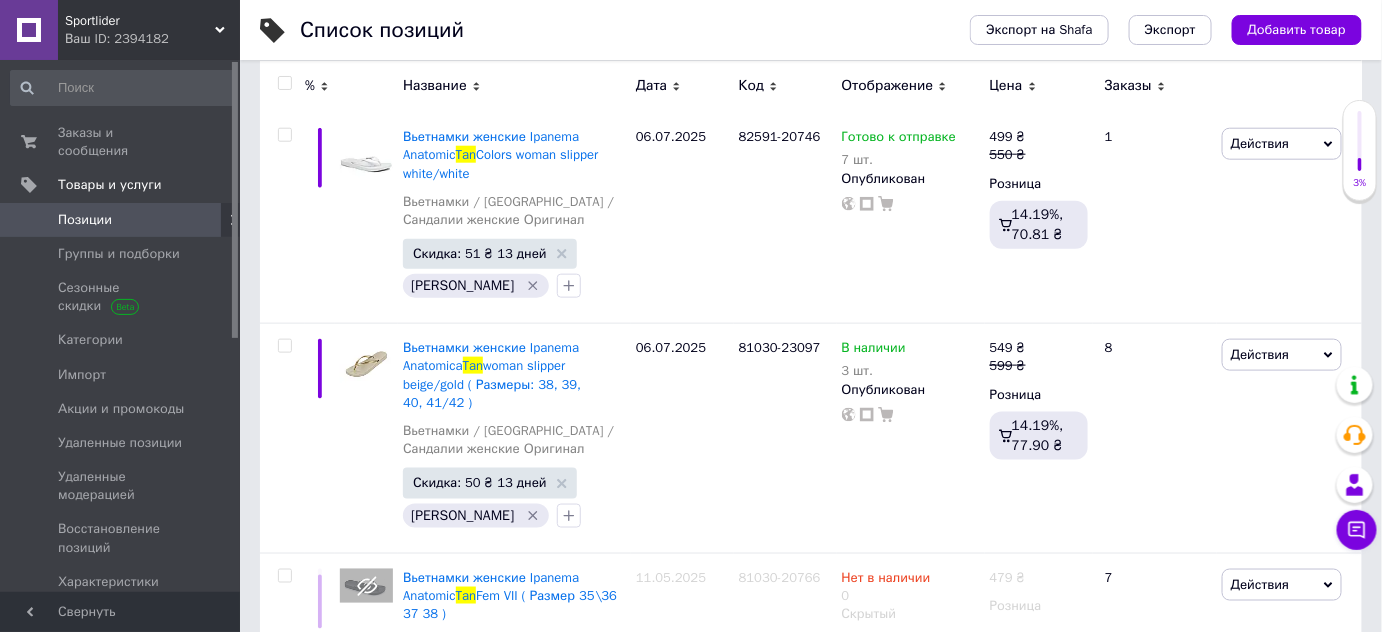 scroll, scrollTop: 636, scrollLeft: 0, axis: vertical 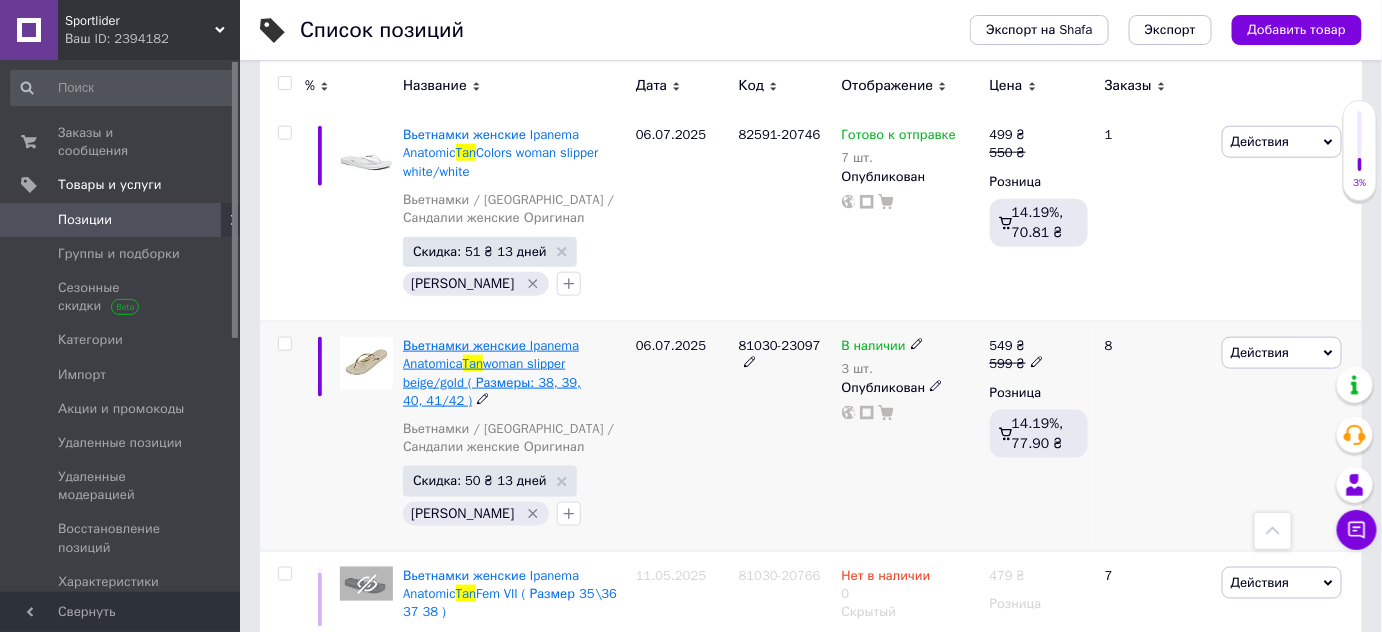 type on "tan" 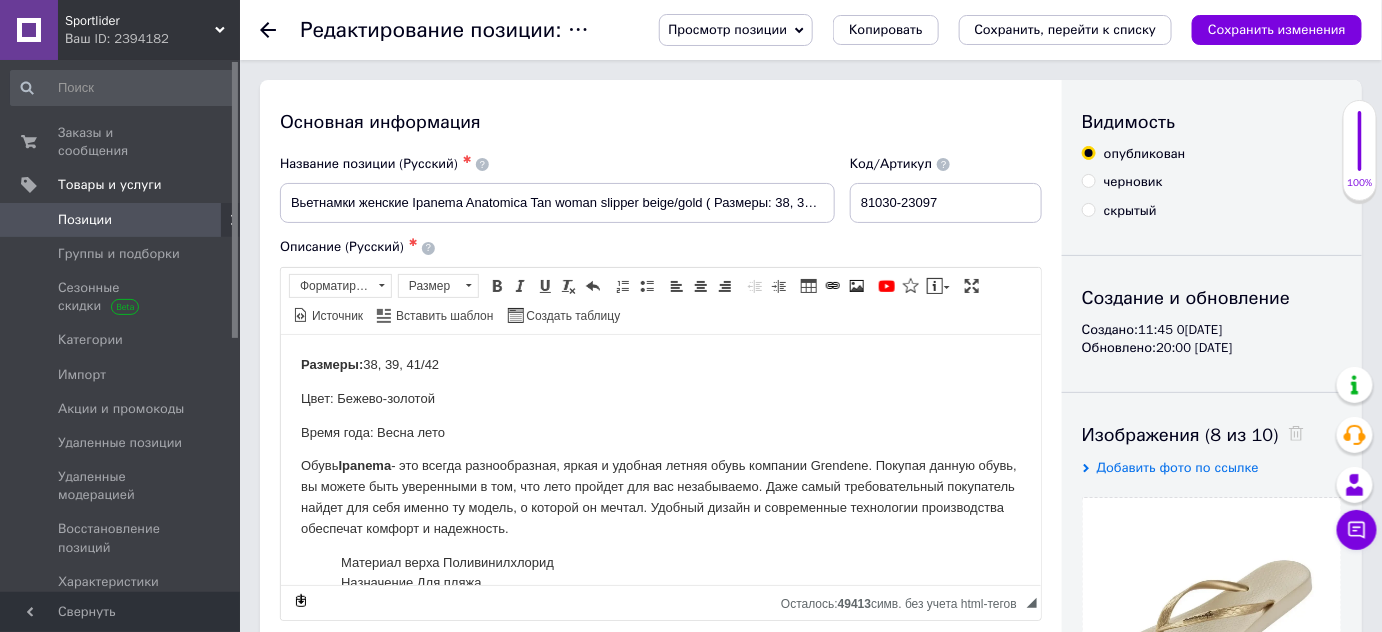 scroll, scrollTop: 0, scrollLeft: 0, axis: both 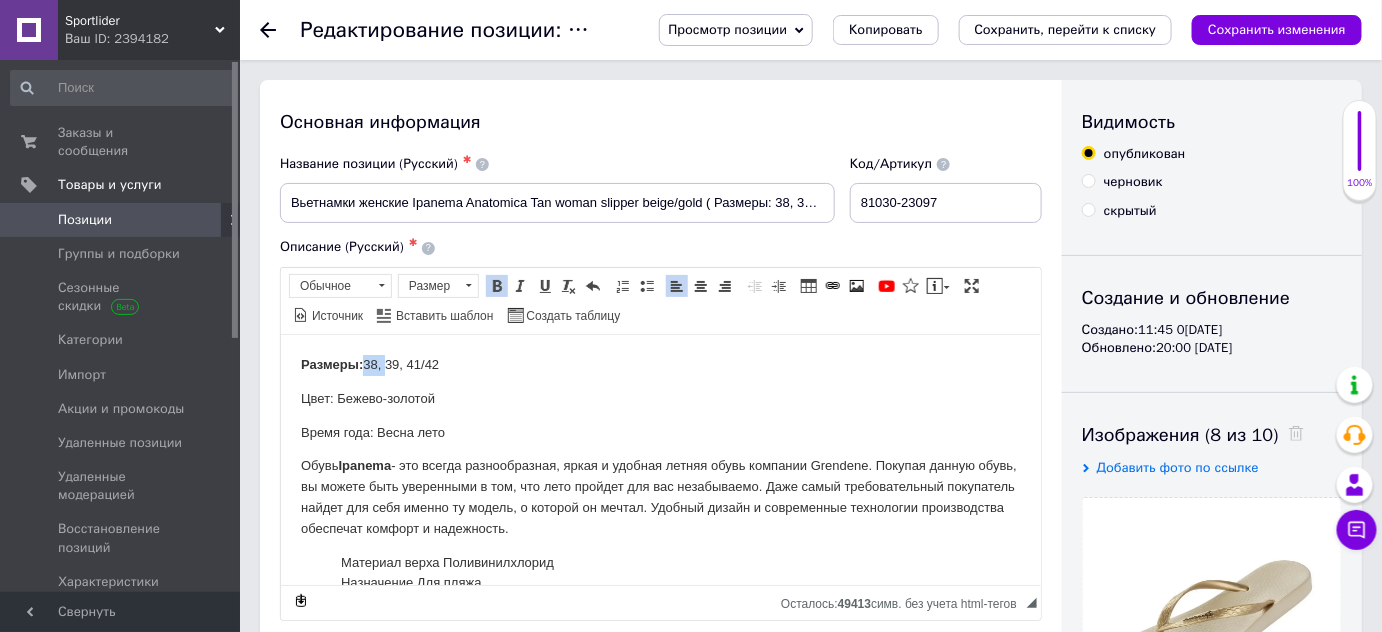 drag, startPoint x: 386, startPoint y: 365, endPoint x: 368, endPoint y: 365, distance: 18 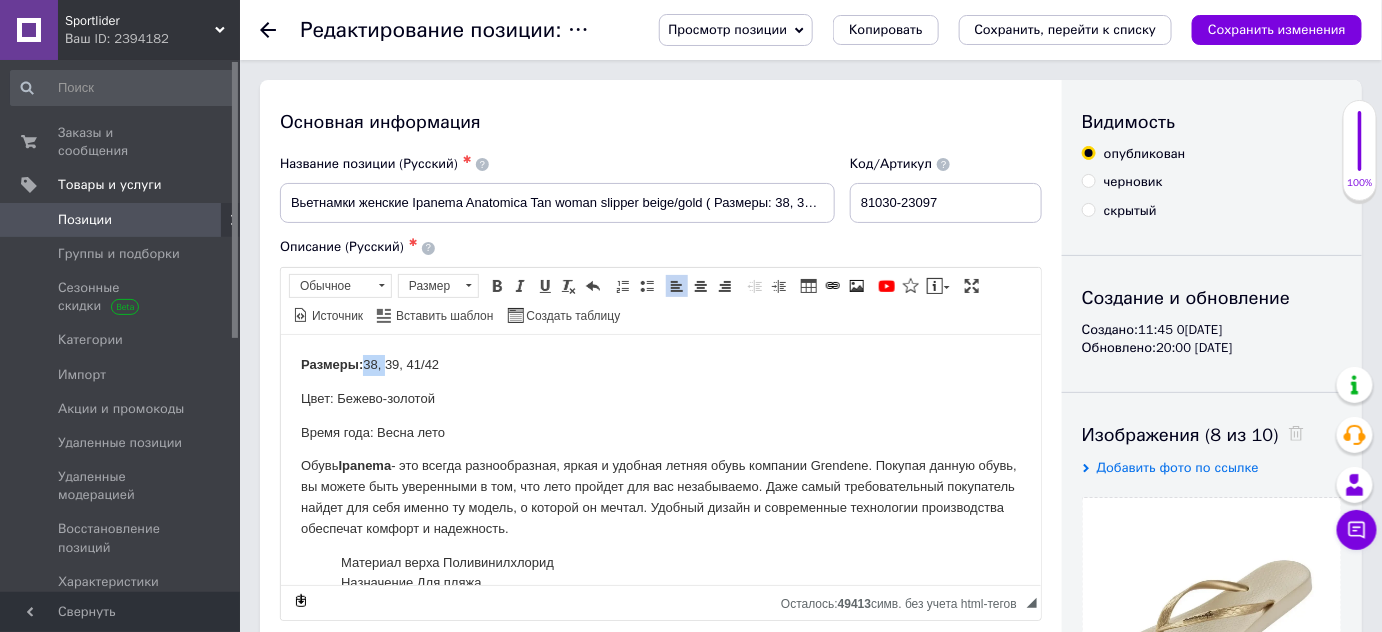 type 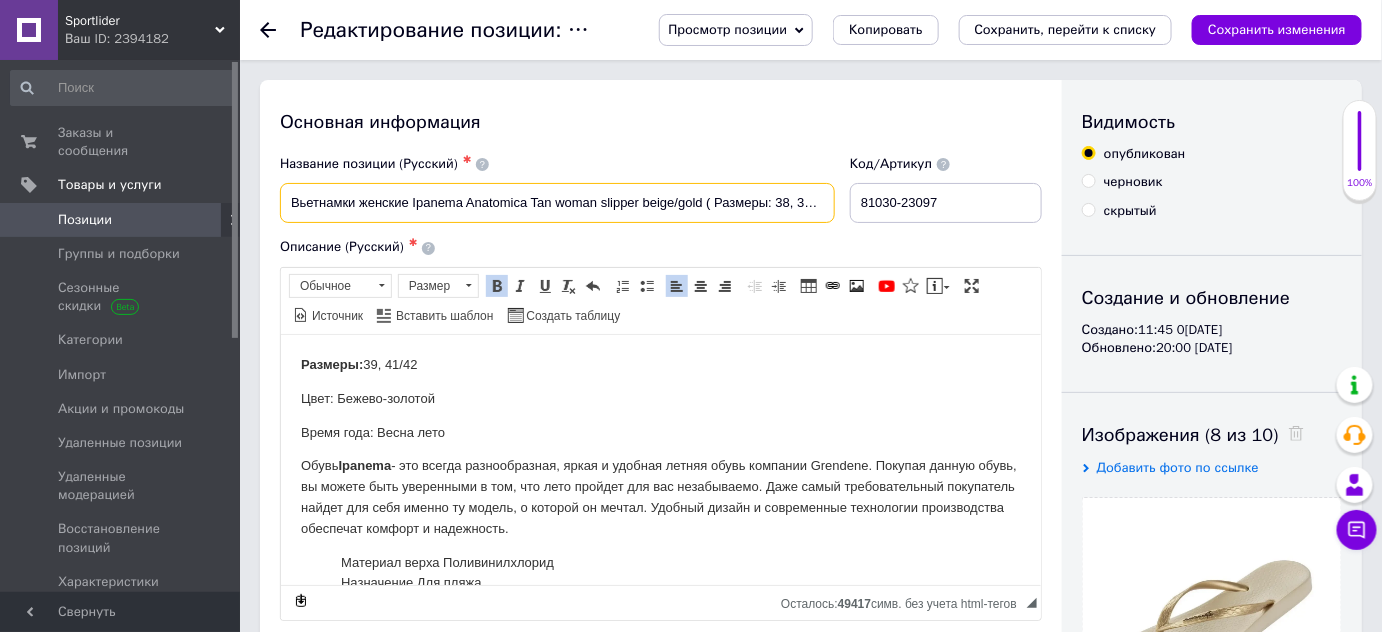 click on "Вьетнамки женские Ipanema Anatomica Tan woman slipper beige/gold ( Размеры: 38, 39, 40, 41/42 )" at bounding box center (557, 203) 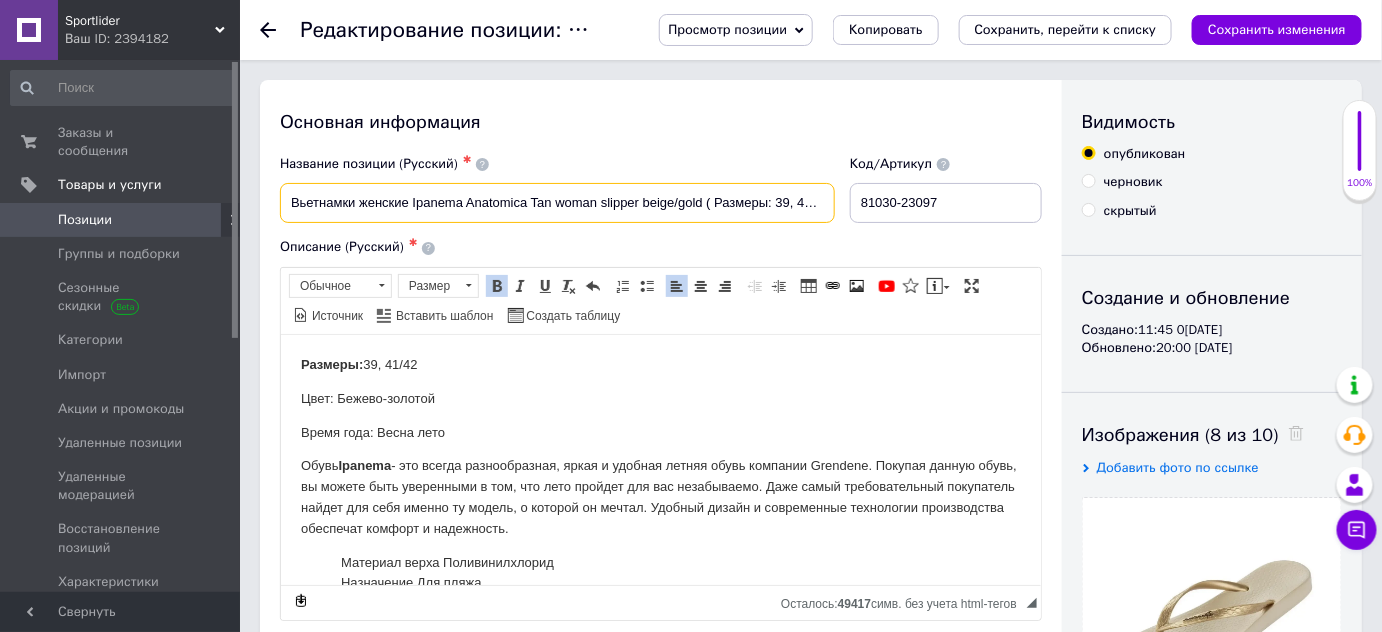 drag, startPoint x: 814, startPoint y: 200, endPoint x: 797, endPoint y: 201, distance: 17.029387 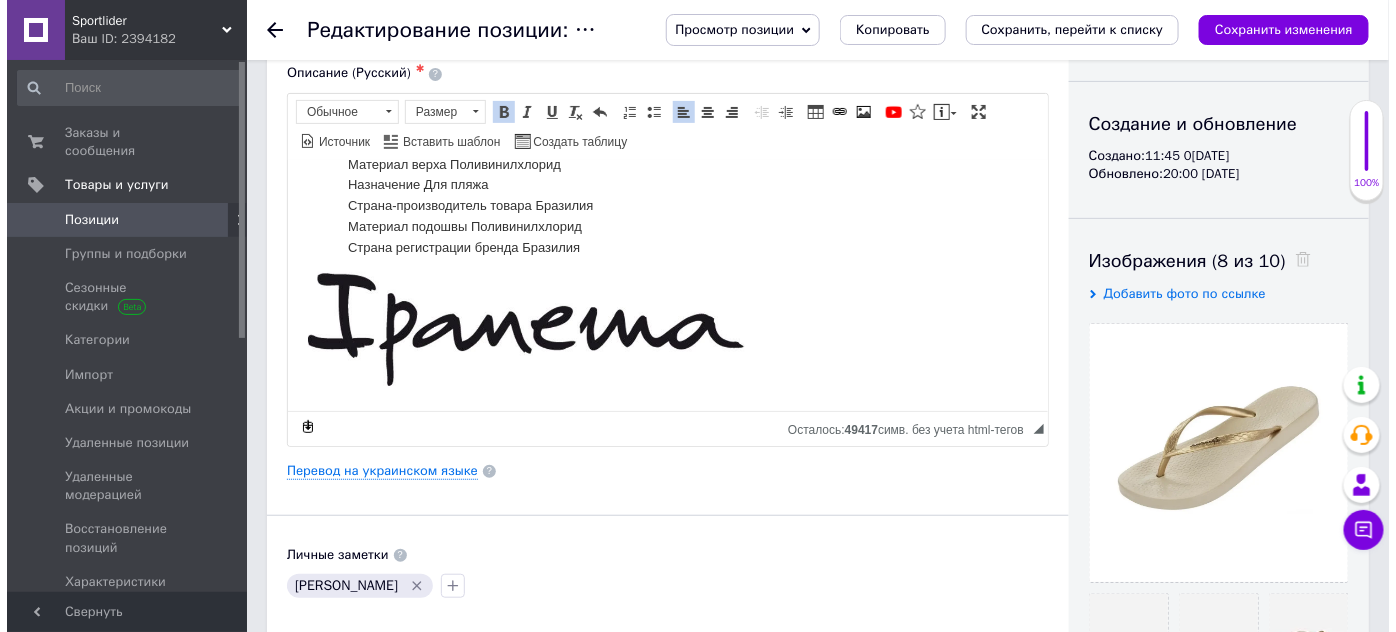 scroll, scrollTop: 363, scrollLeft: 0, axis: vertical 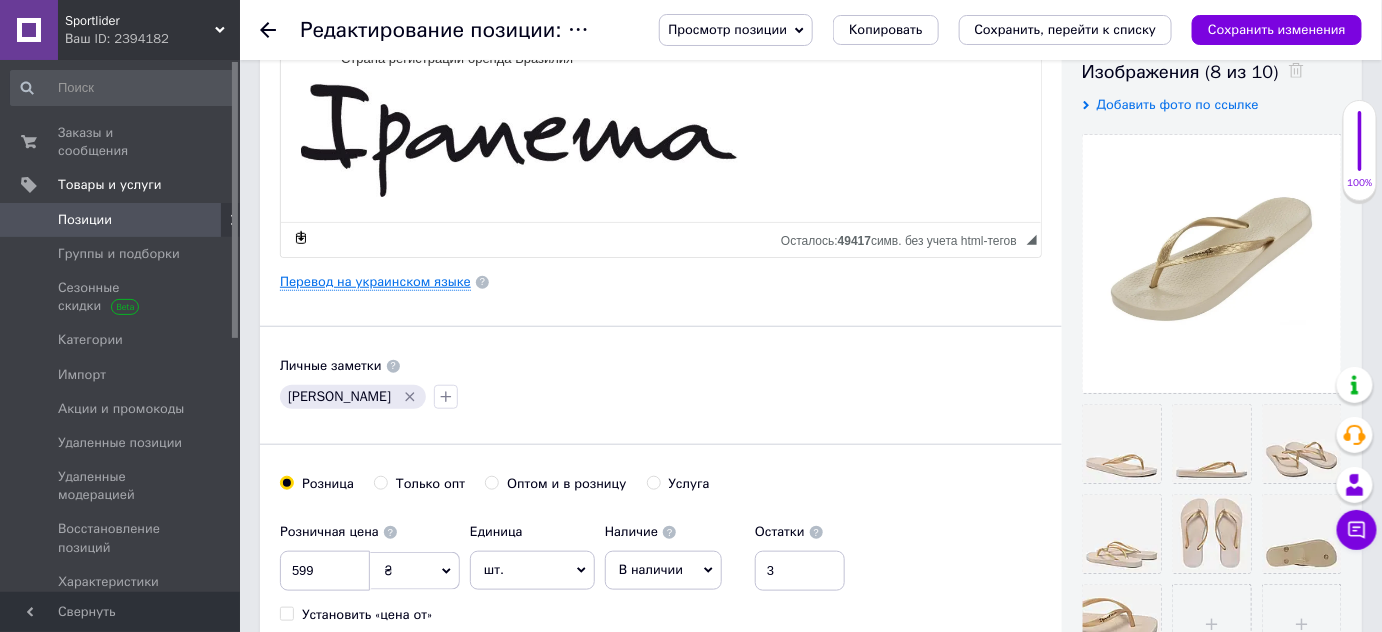type on "Вьетнамки женские Ipanema Anatomica Tan woman slipper beige/gold ( Размеры: 39, 41/42 )" 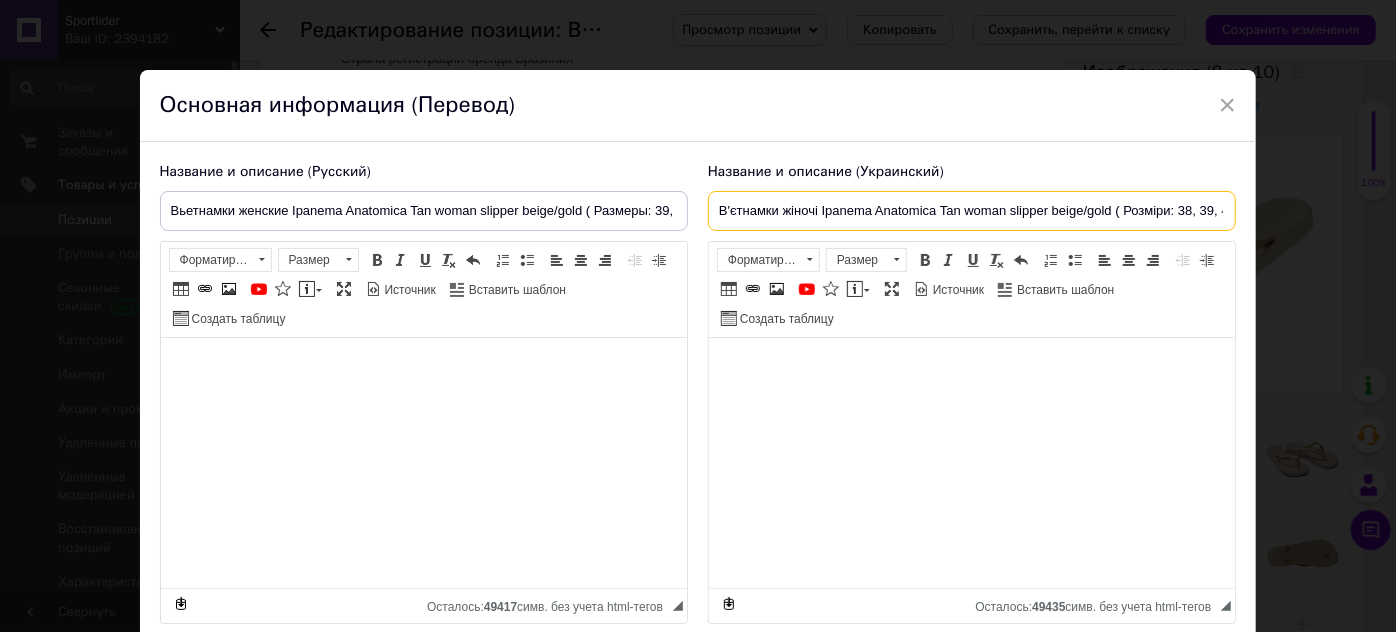 click on "В'єтнамки жіночі Ipanema Anatomica Tan woman slipper beige/gold ( Розміри: 38, 39, 41/42 )" at bounding box center (972, 211) 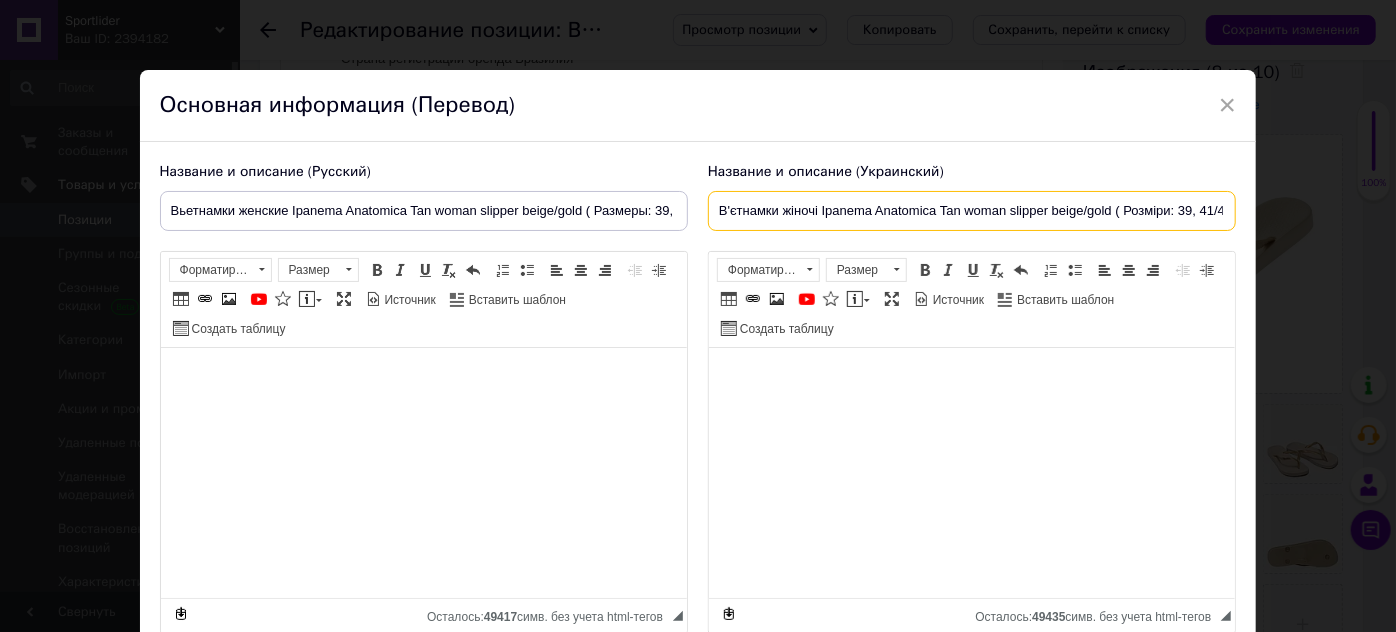 scroll, scrollTop: 0, scrollLeft: 18, axis: horizontal 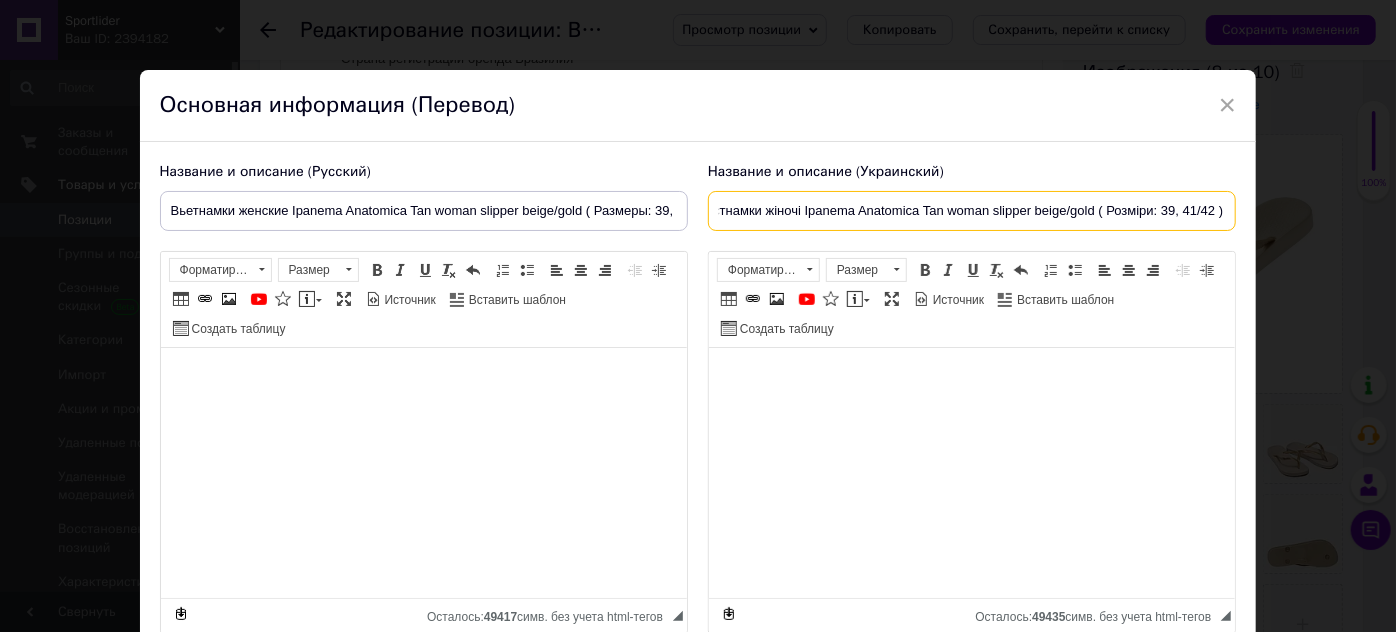 drag, startPoint x: 1192, startPoint y: 207, endPoint x: 1280, endPoint y: 217, distance: 88.56636 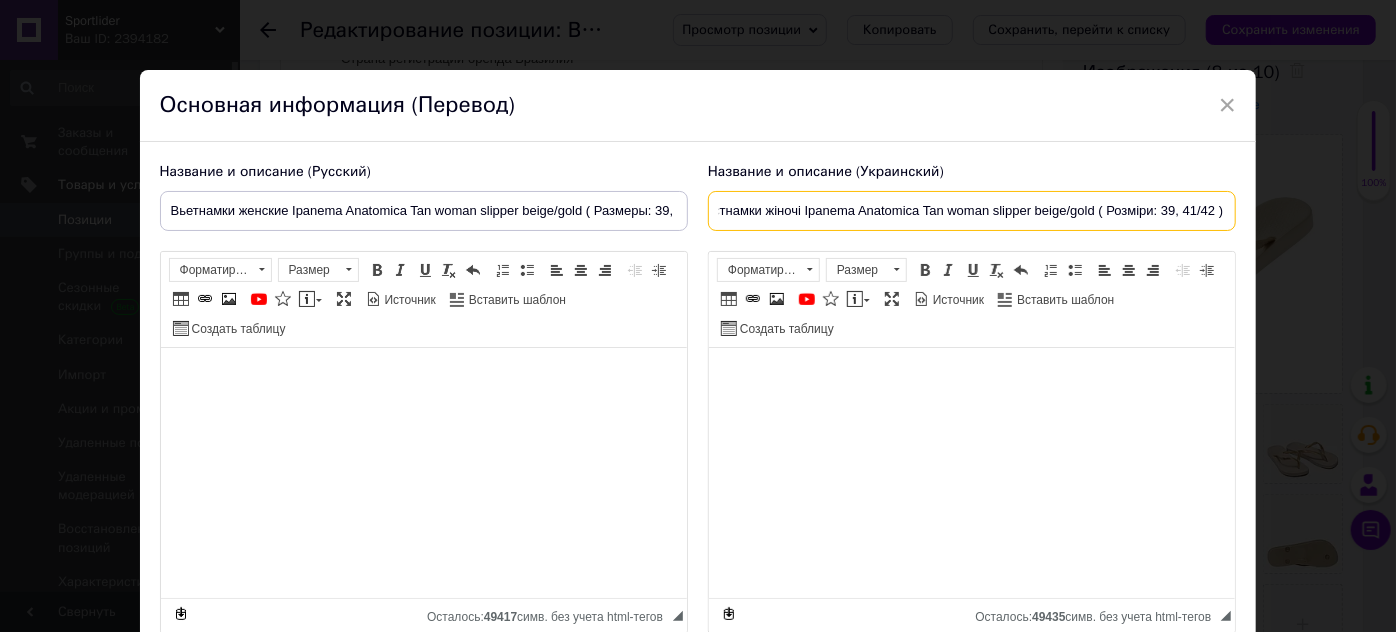 type on "В'єтнамки жіночі Ipanema Anatomica Tan woman slipper beige/gold ( Розміри: 39, 41/42 )" 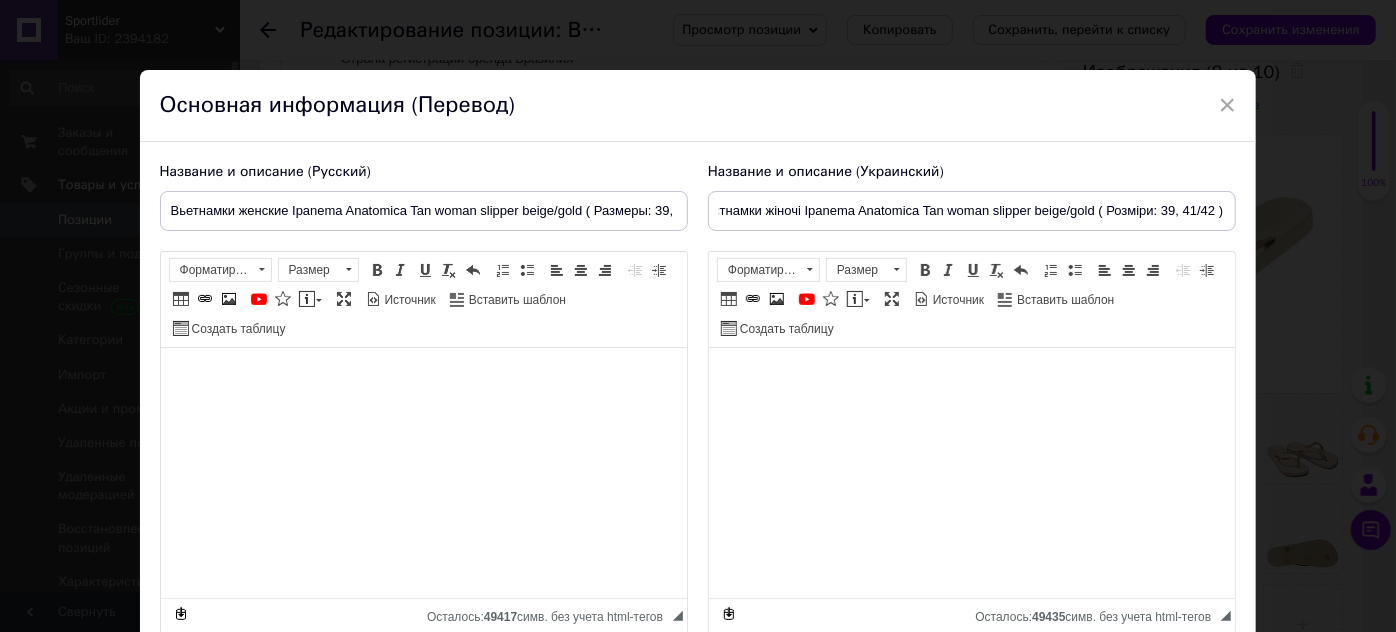 scroll, scrollTop: 0, scrollLeft: 0, axis: both 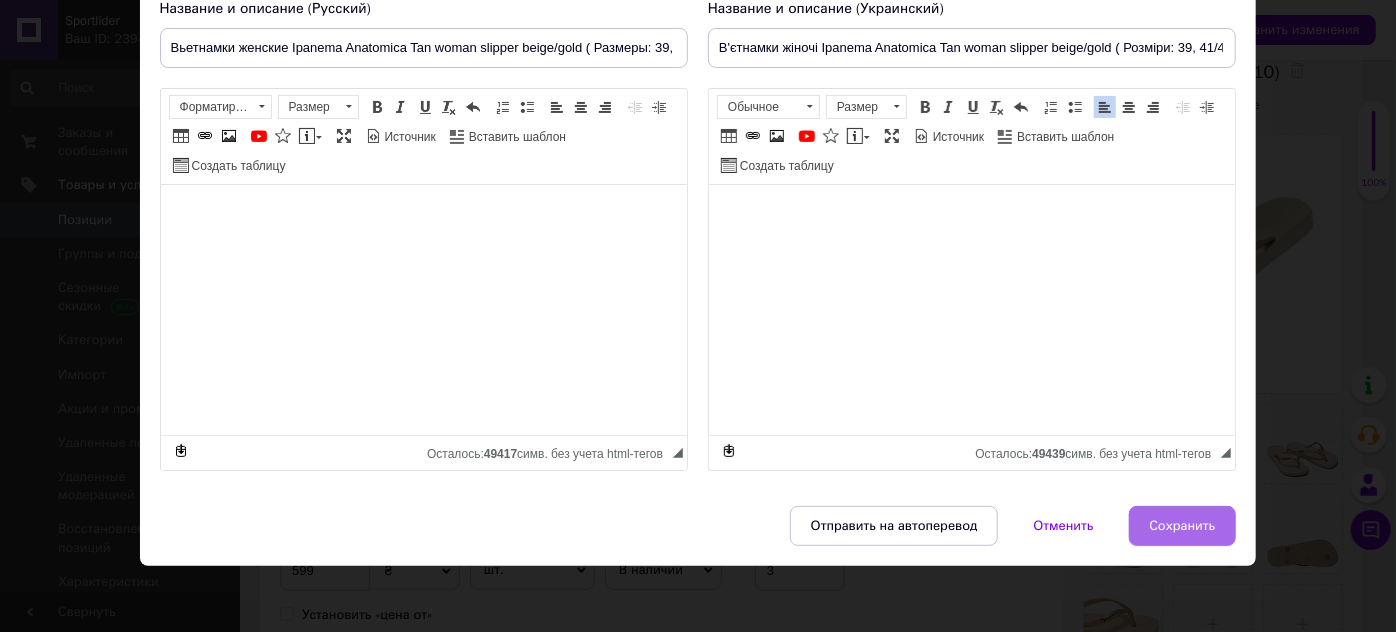 click on "Сохранить" at bounding box center [1183, 526] 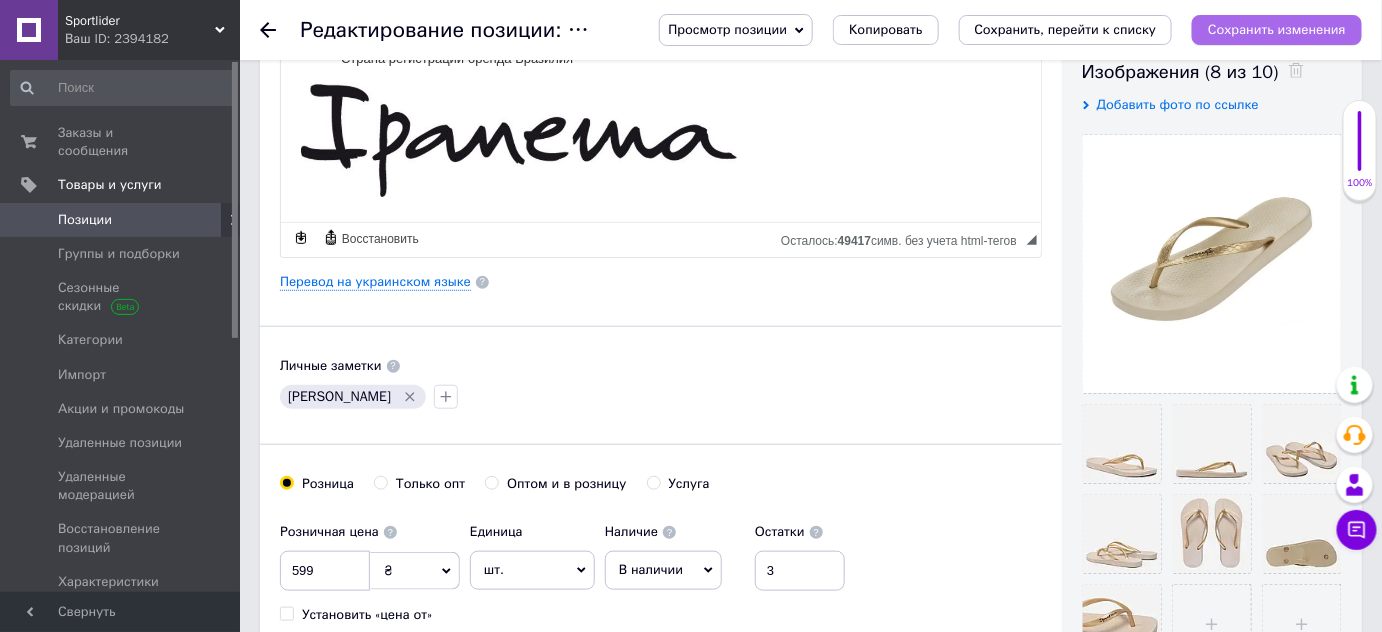 click on "Сохранить изменения" at bounding box center (1277, 30) 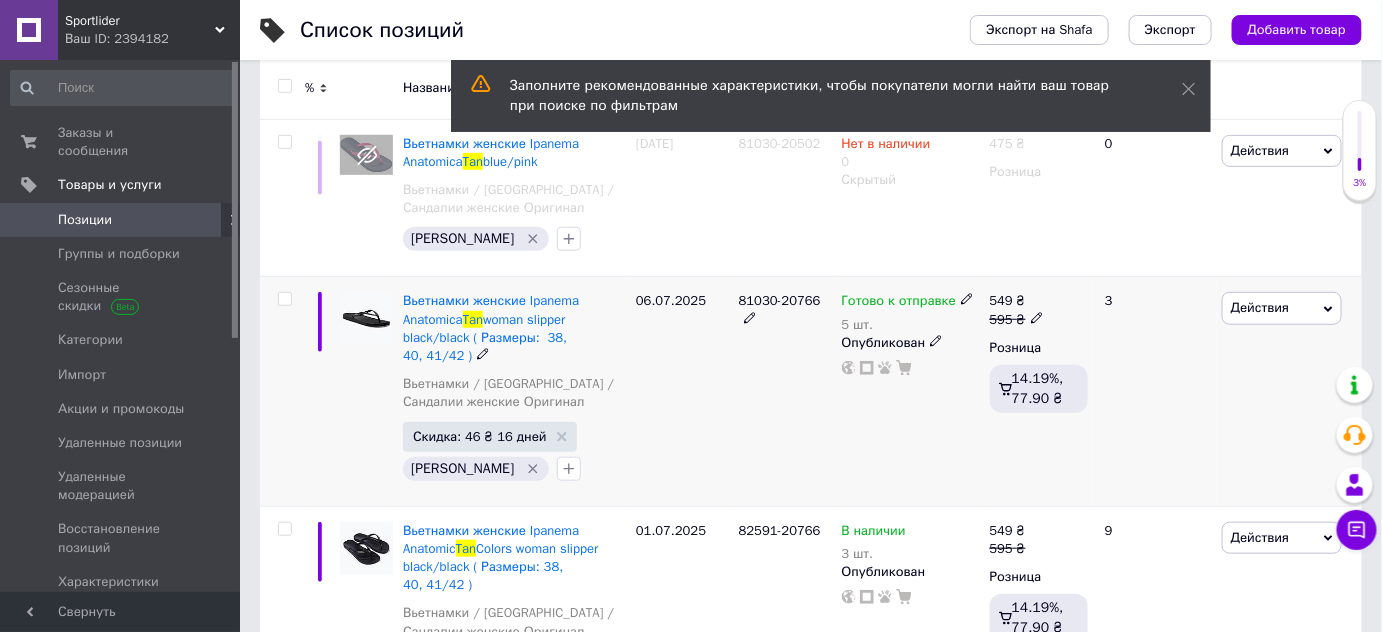 scroll, scrollTop: 363, scrollLeft: 0, axis: vertical 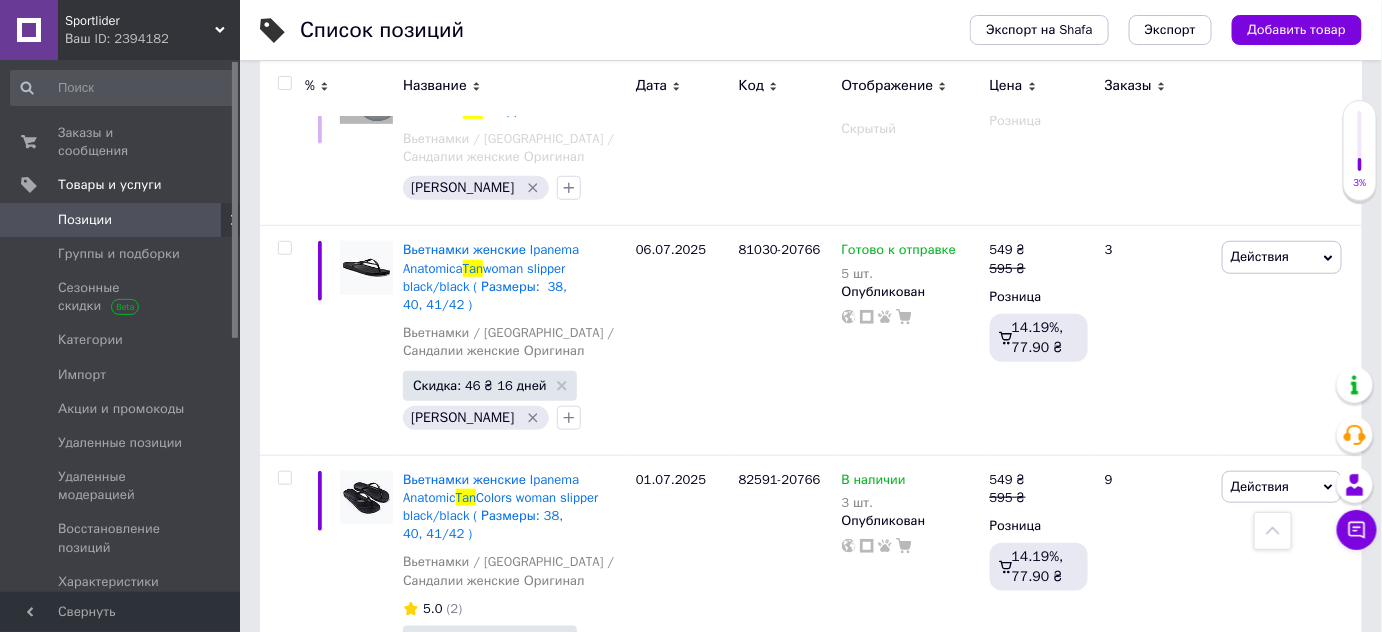 click on "Позиции" at bounding box center (121, 220) 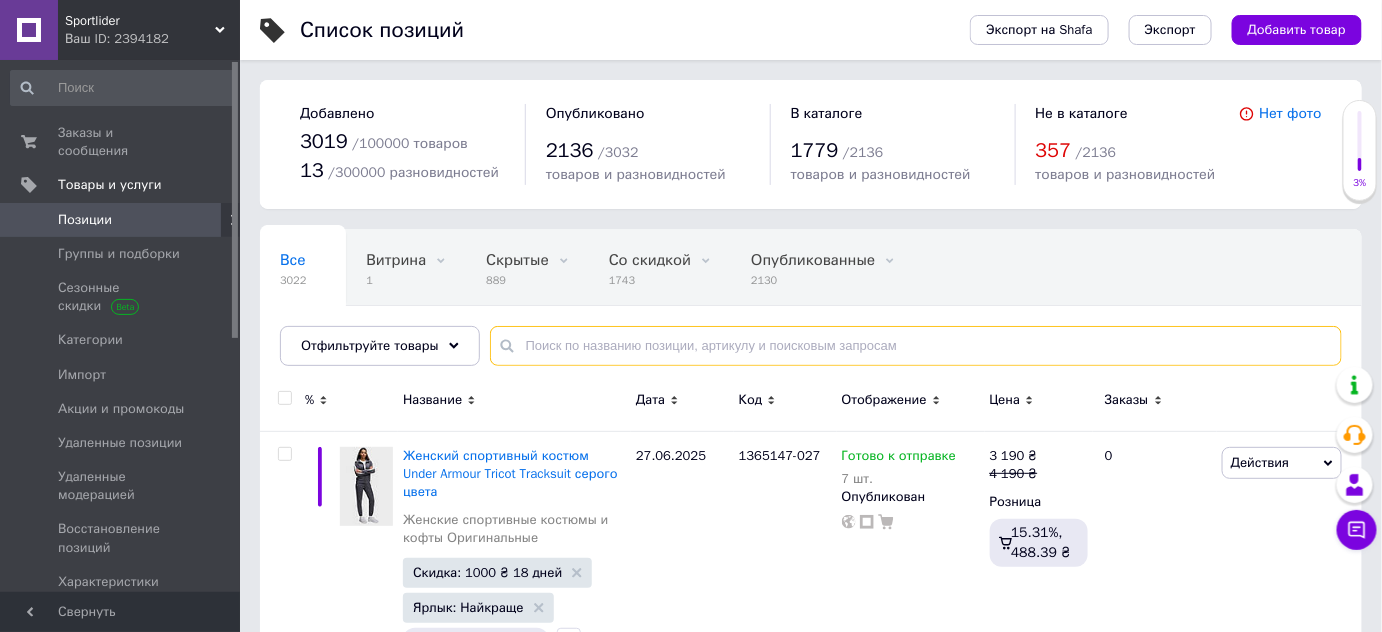 click at bounding box center [916, 346] 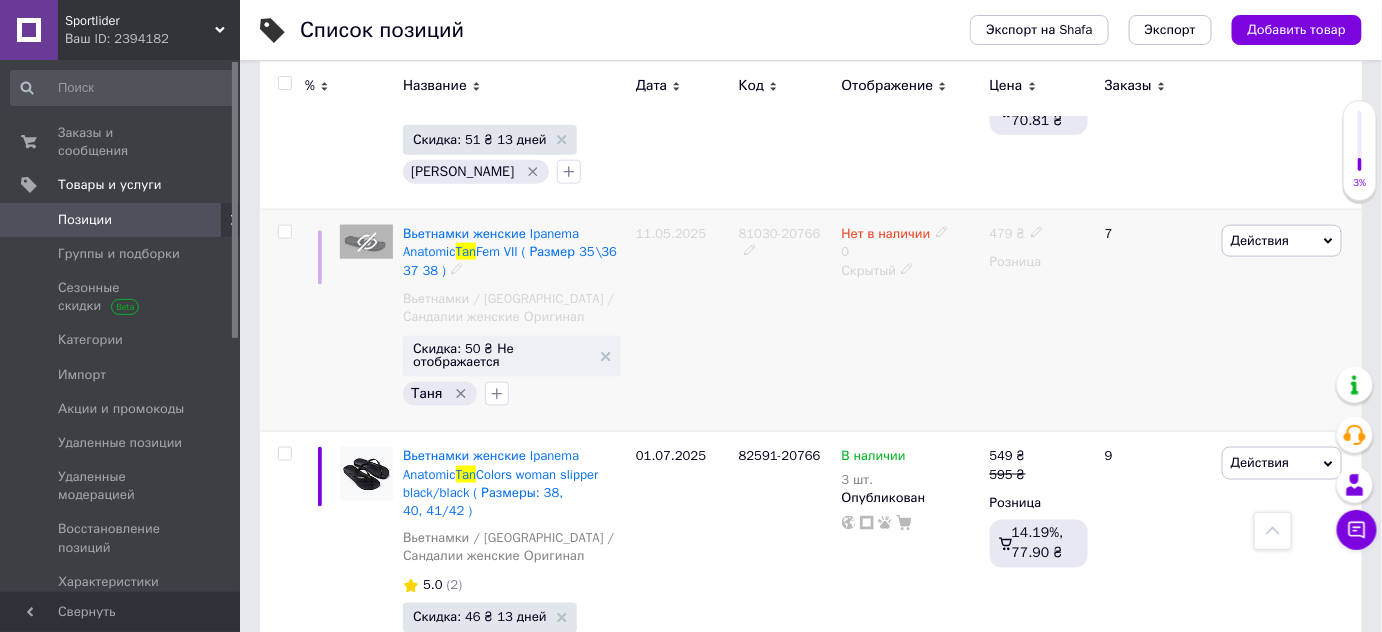 scroll, scrollTop: 909, scrollLeft: 0, axis: vertical 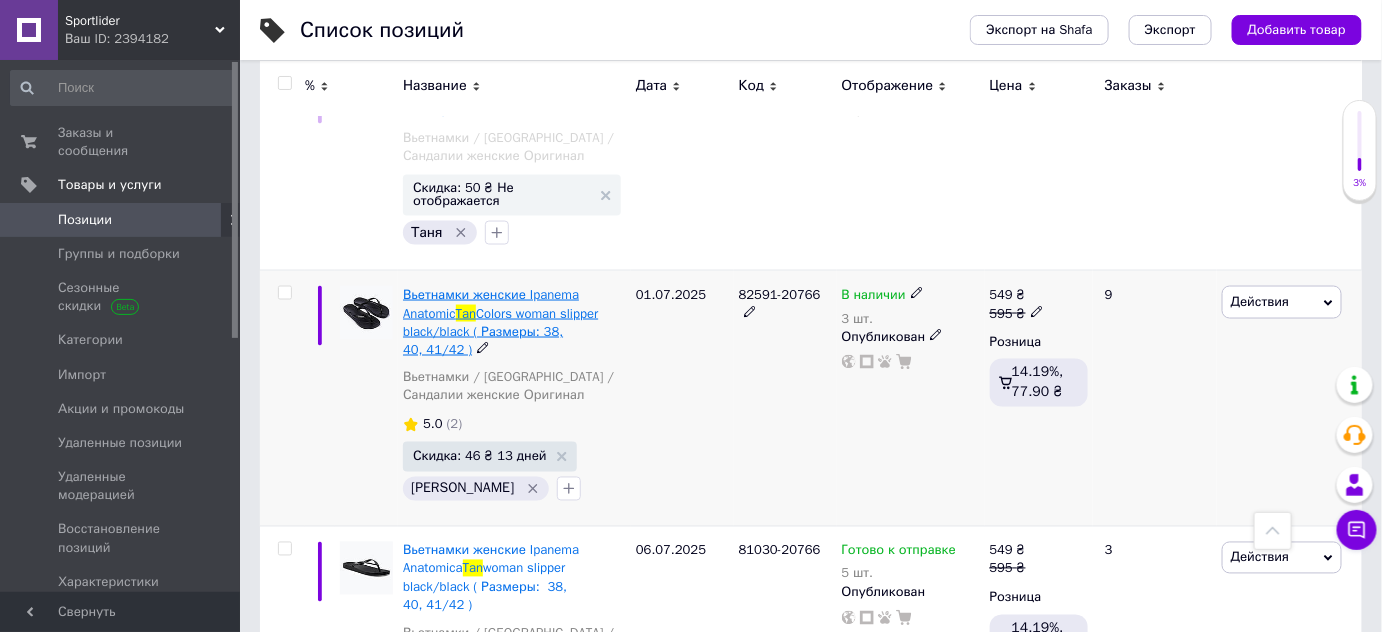 type on "tan" 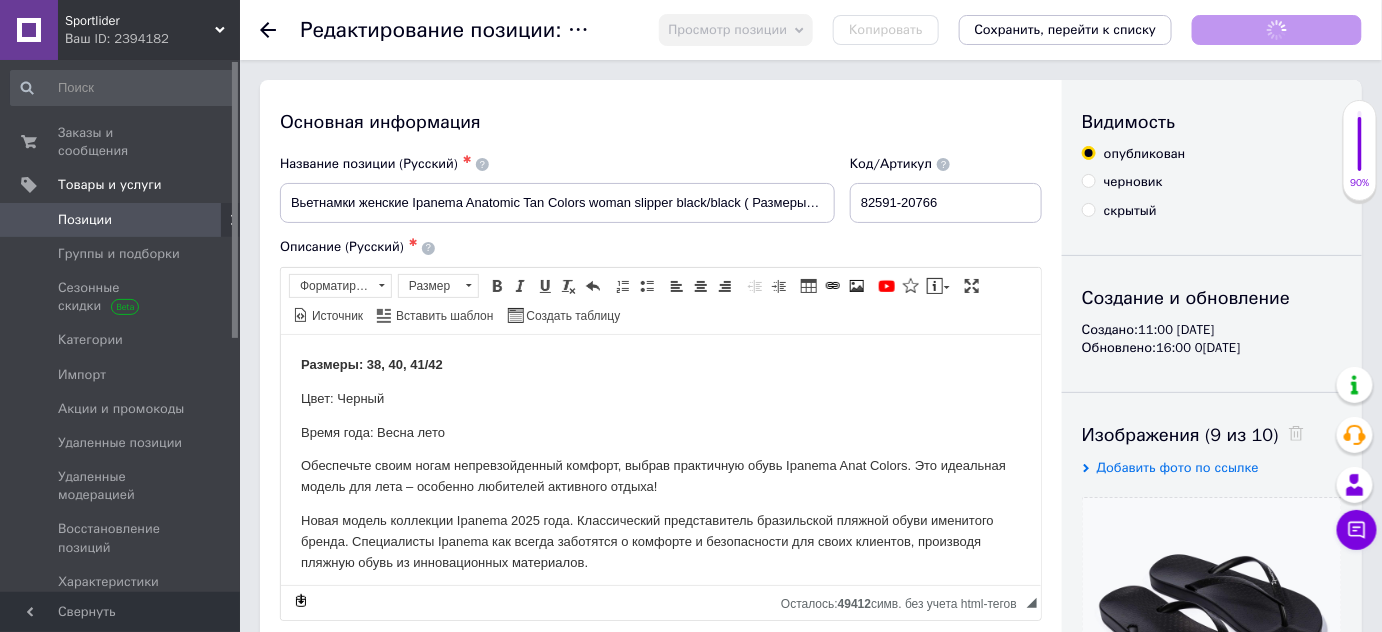 scroll, scrollTop: 0, scrollLeft: 0, axis: both 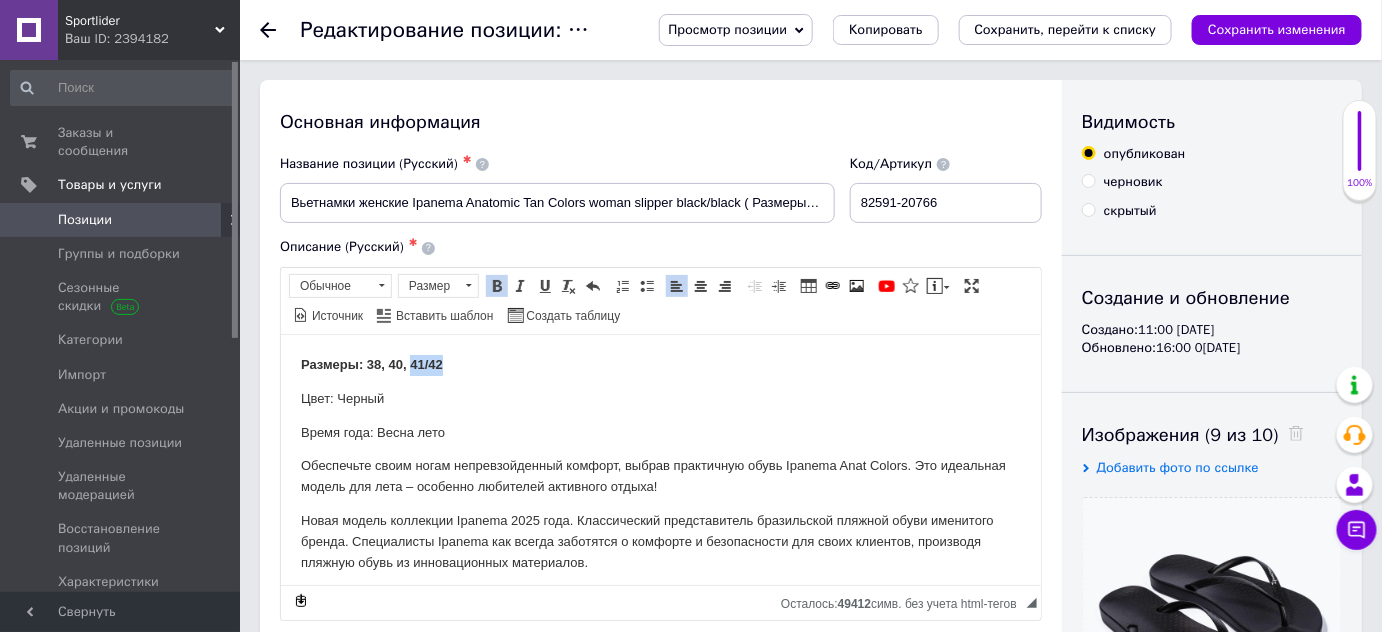 drag, startPoint x: 412, startPoint y: 360, endPoint x: 519, endPoint y: 360, distance: 107 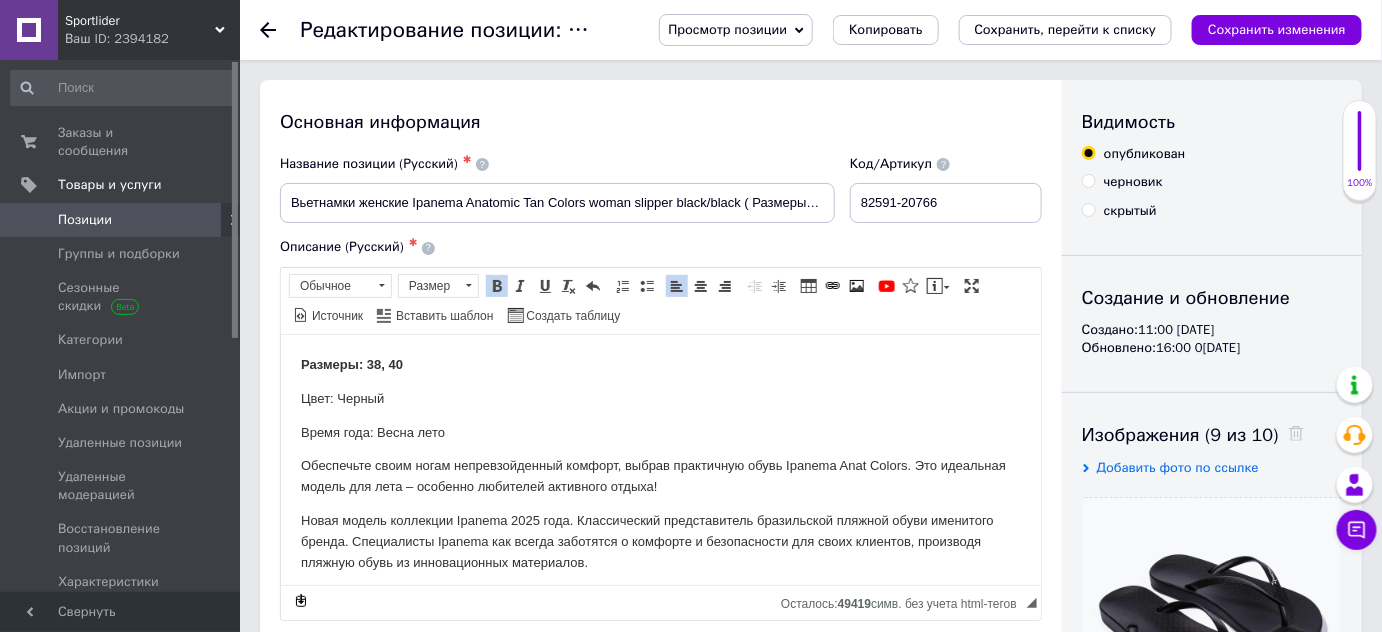 scroll, scrollTop: 0, scrollLeft: 65, axis: horizontal 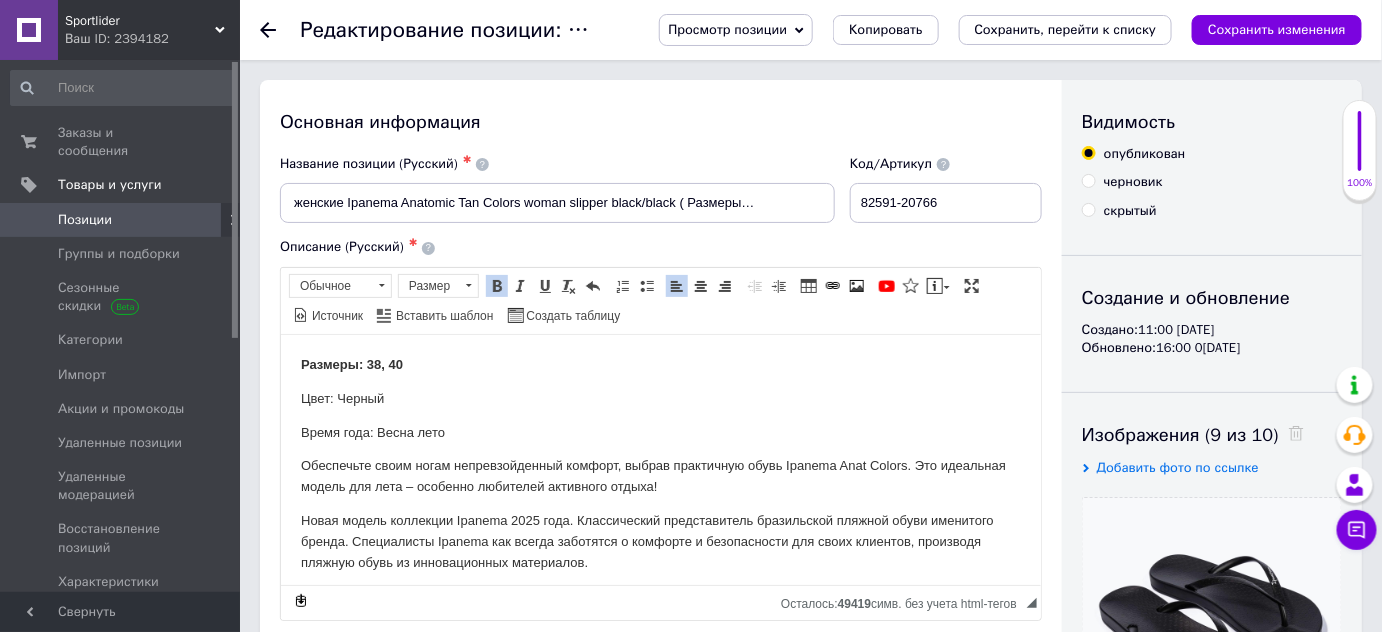 drag, startPoint x: 782, startPoint y: 202, endPoint x: 858, endPoint y: 212, distance: 76.655075 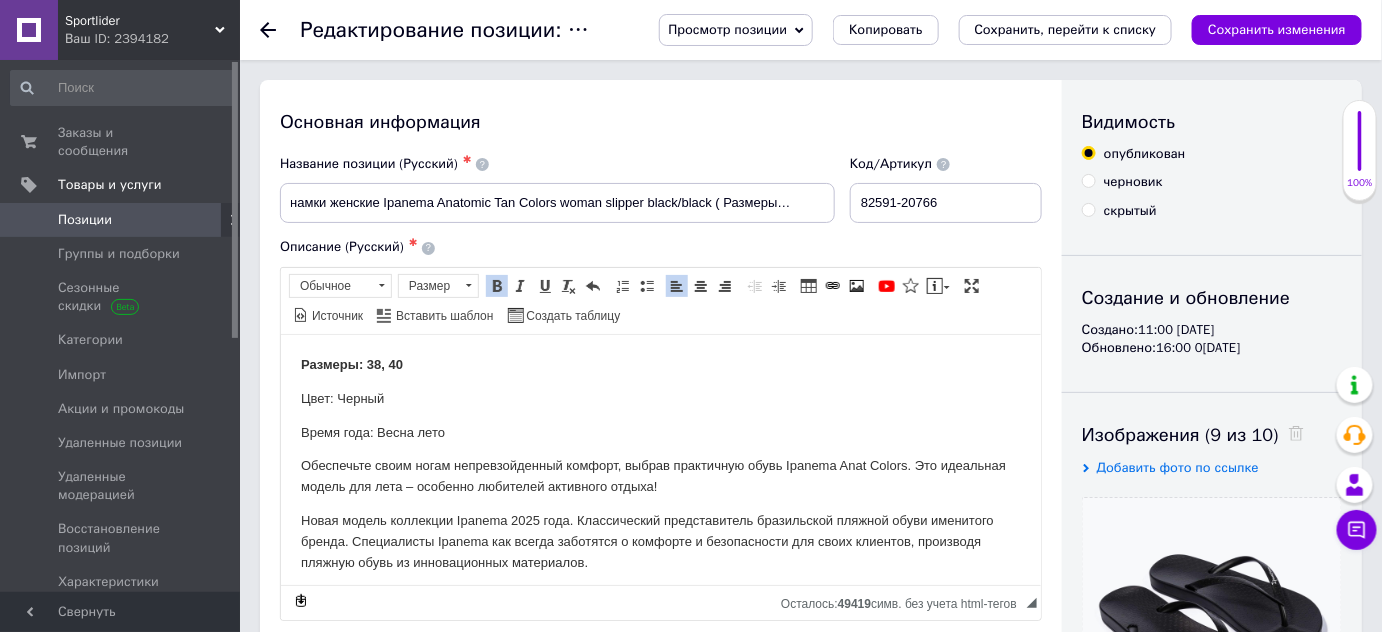 scroll, scrollTop: 0, scrollLeft: 25, axis: horizontal 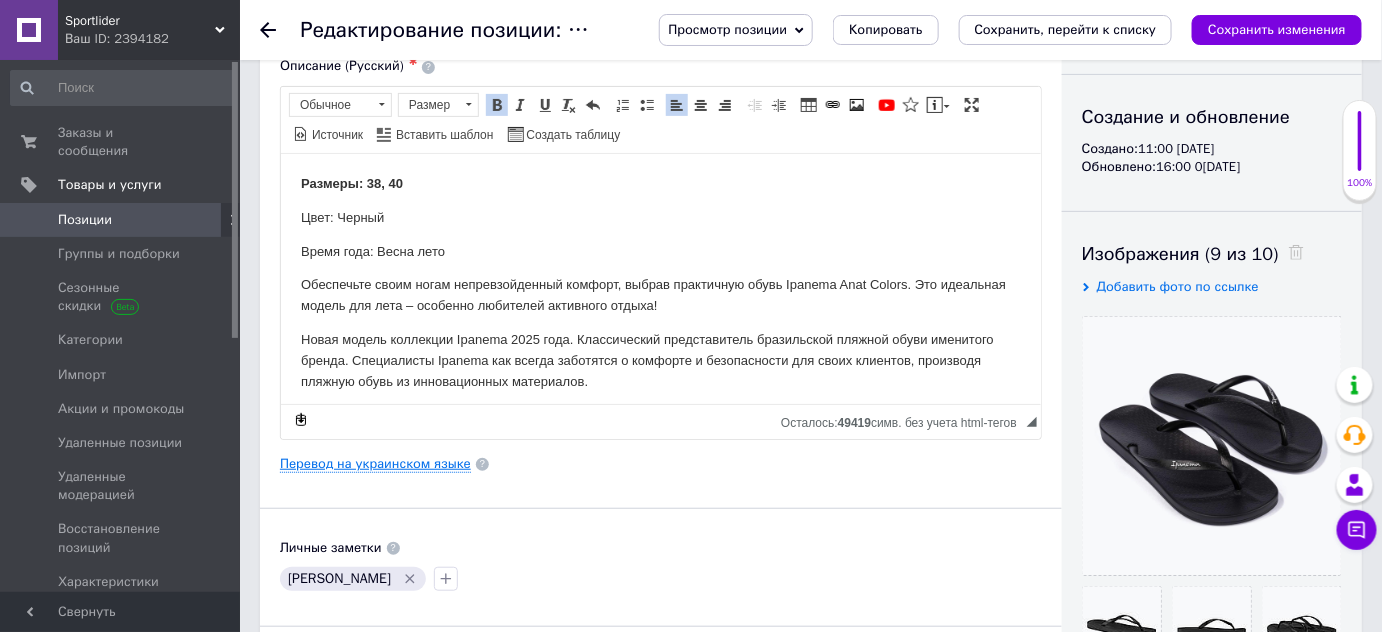 type on "Вьетнамки женские Ipanema Anatomic Tan Colors woman slipper black/black ( Размеры: 38, 40 )" 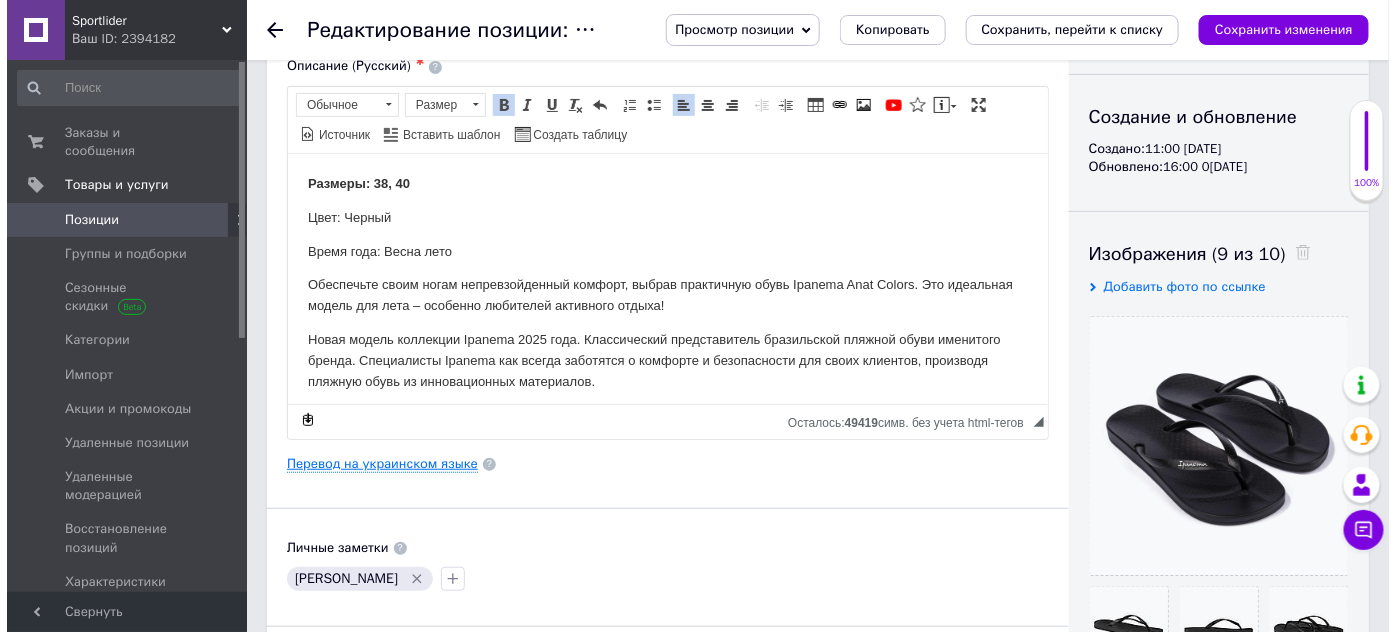 scroll, scrollTop: 0, scrollLeft: 0, axis: both 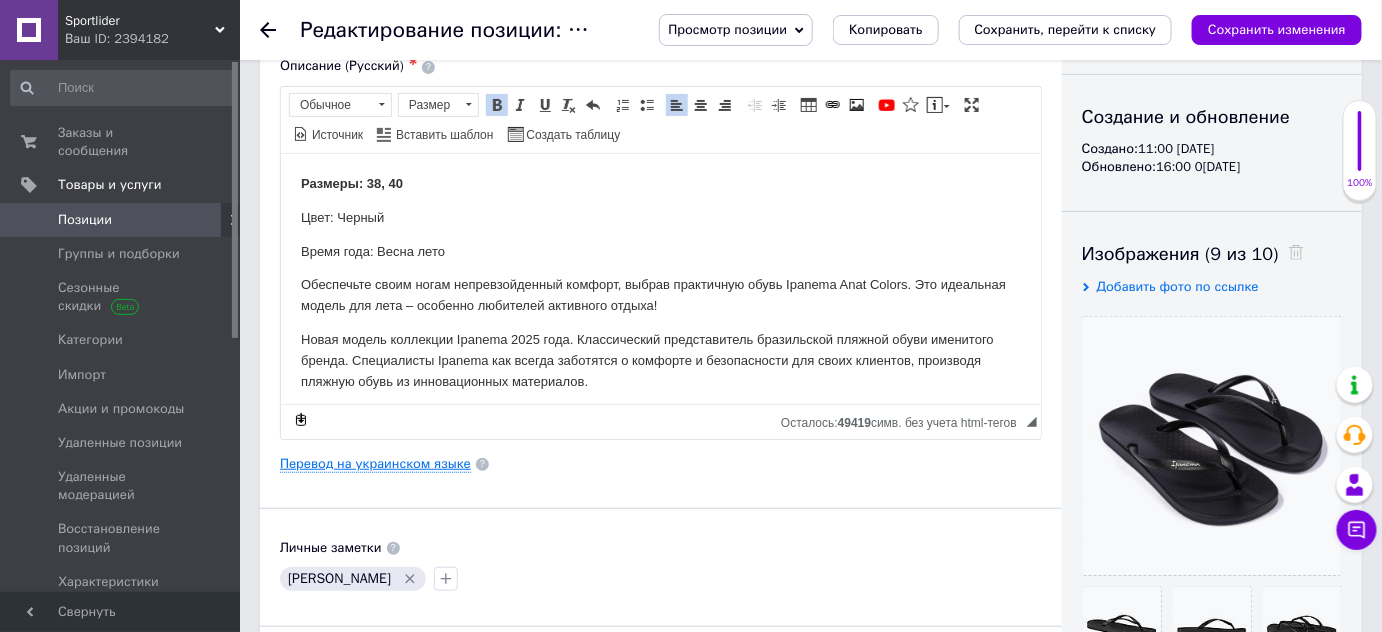 click on "Перевод на украинском языке" at bounding box center [375, 464] 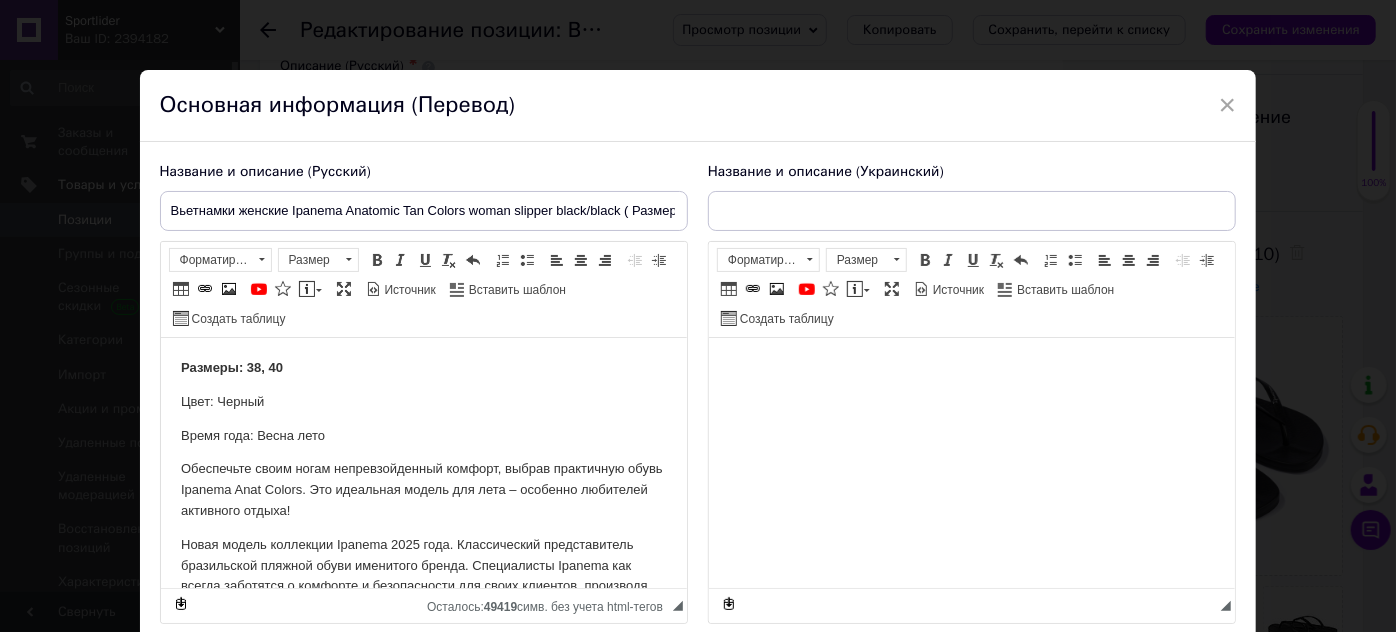 scroll, scrollTop: 0, scrollLeft: 0, axis: both 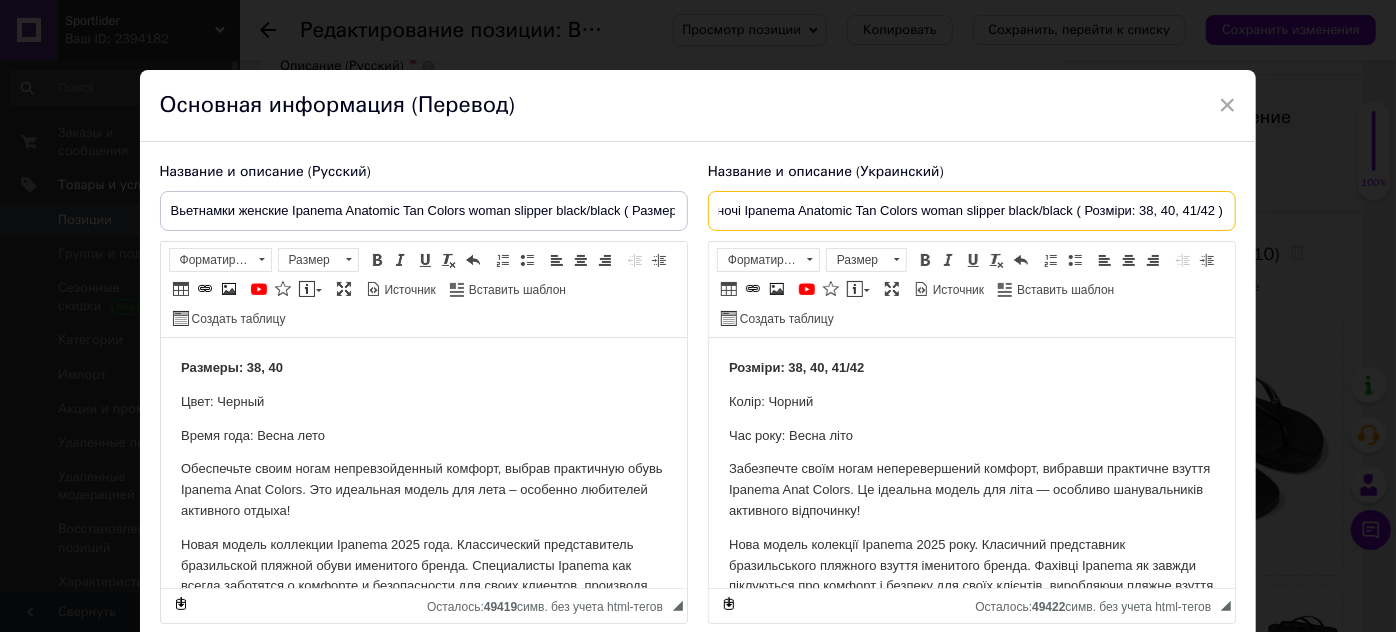drag, startPoint x: 1255, startPoint y: 210, endPoint x: 1189, endPoint y: 218, distance: 66.48308 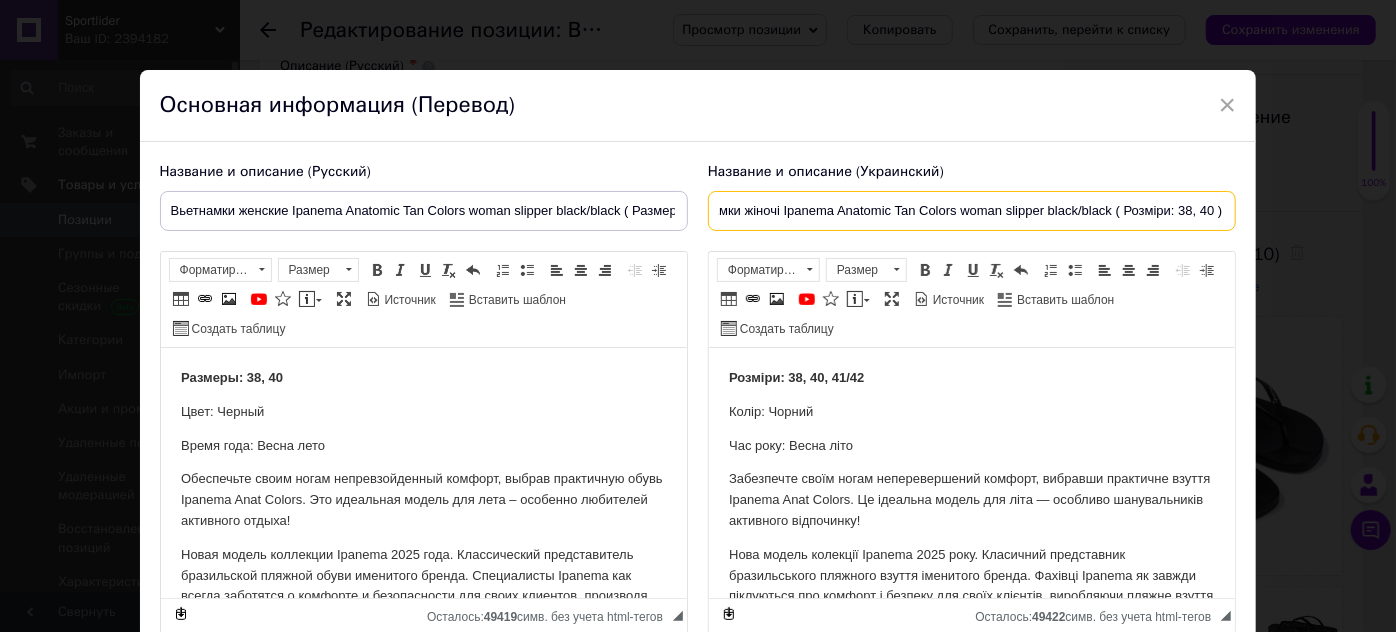 scroll, scrollTop: 0, scrollLeft: 38, axis: horizontal 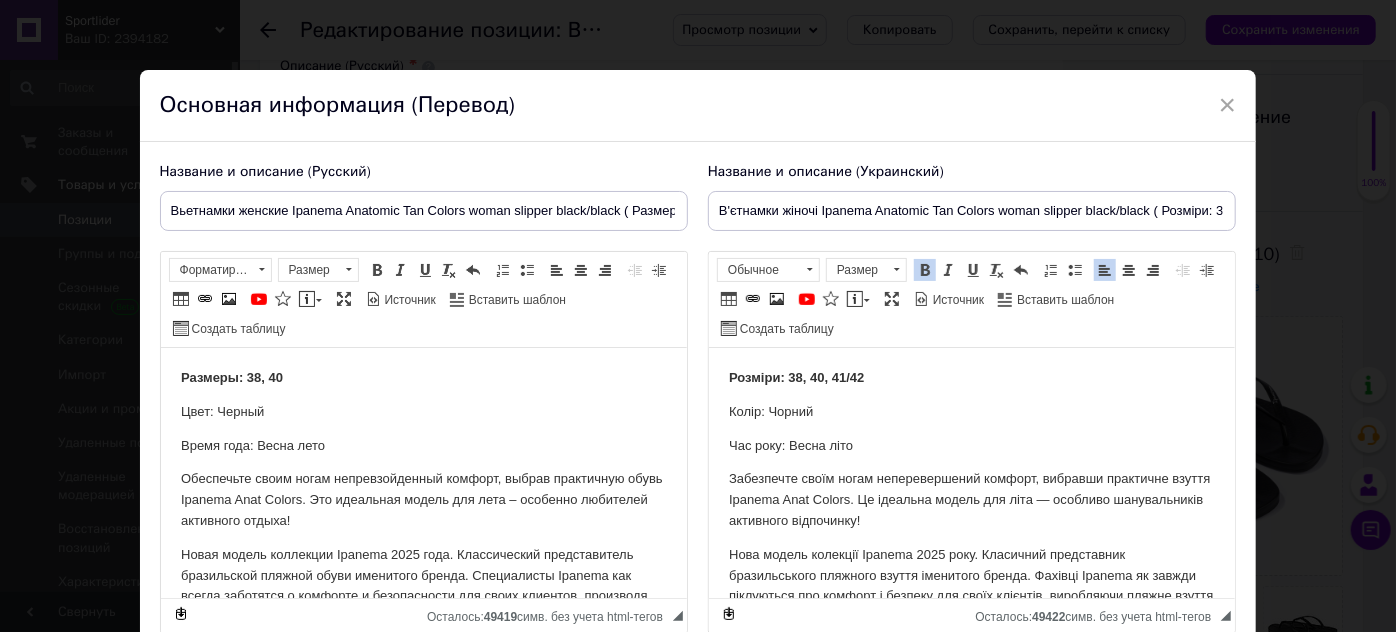 click on "Розміри :   38, 40, 41/42" at bounding box center [971, 378] 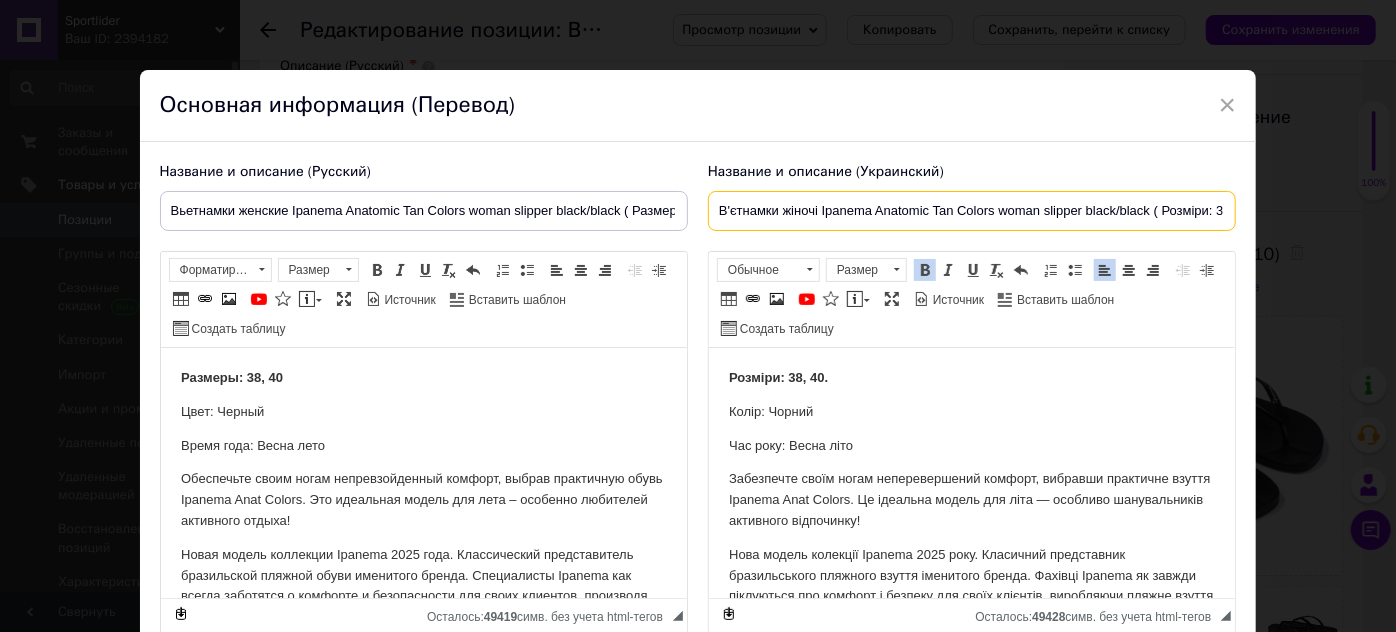 scroll, scrollTop: 0, scrollLeft: 38, axis: horizontal 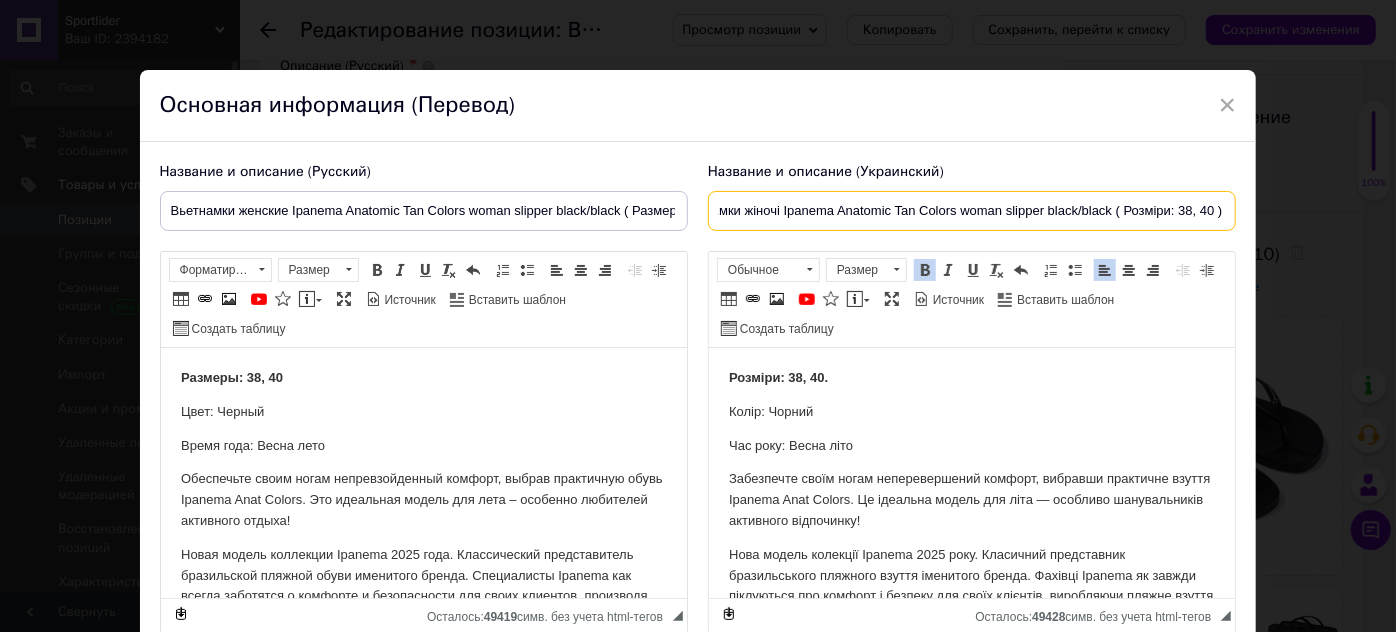 drag, startPoint x: 1202, startPoint y: 222, endPoint x: 1265, endPoint y: 204, distance: 65.52099 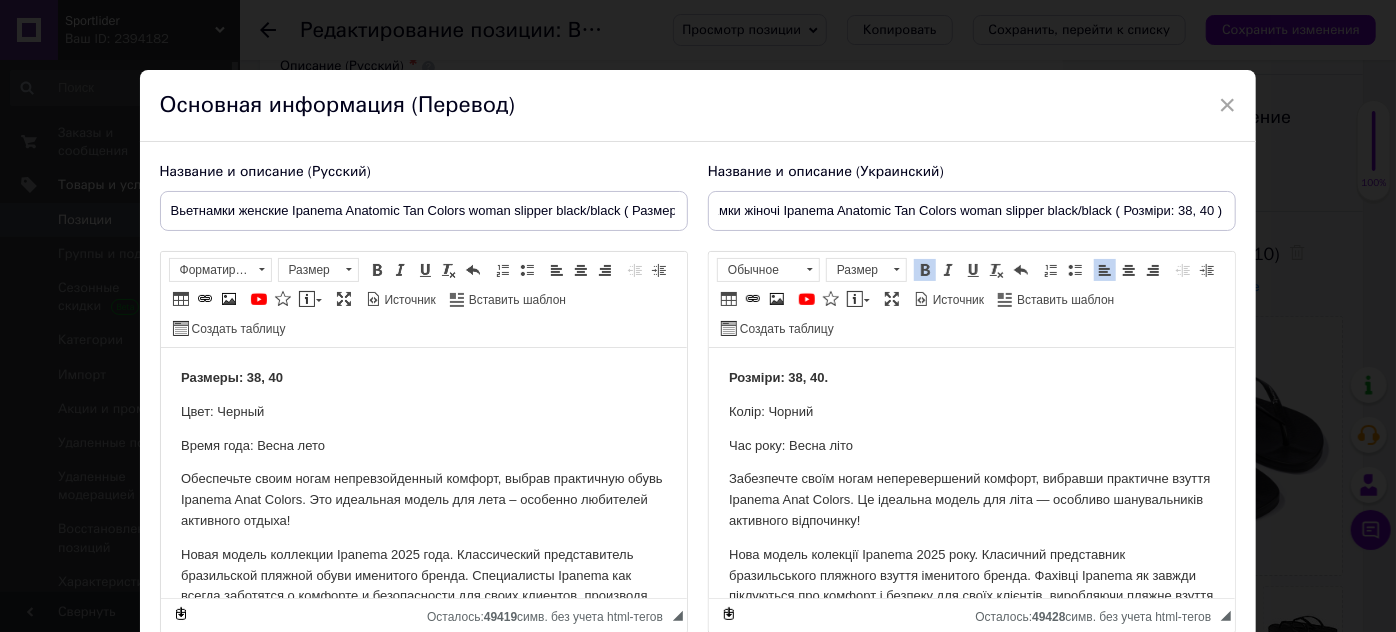 scroll, scrollTop: 0, scrollLeft: 0, axis: both 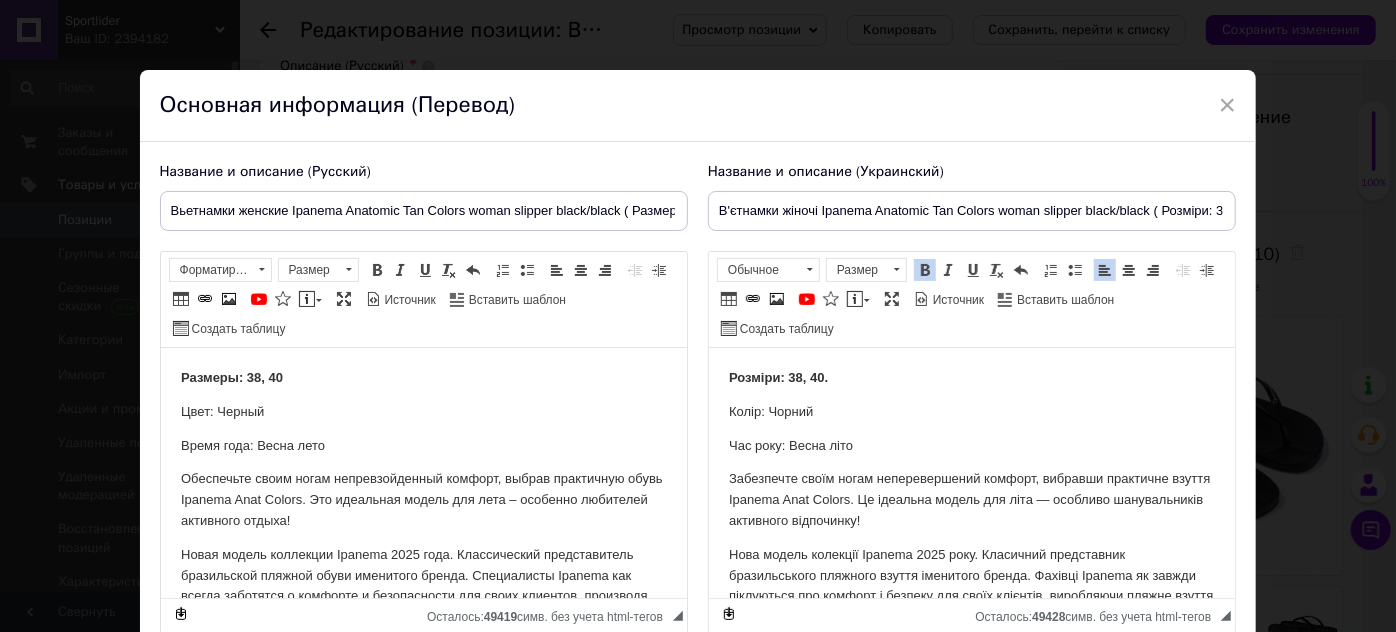 click on "Размеры:   38, 40" at bounding box center (423, 378) 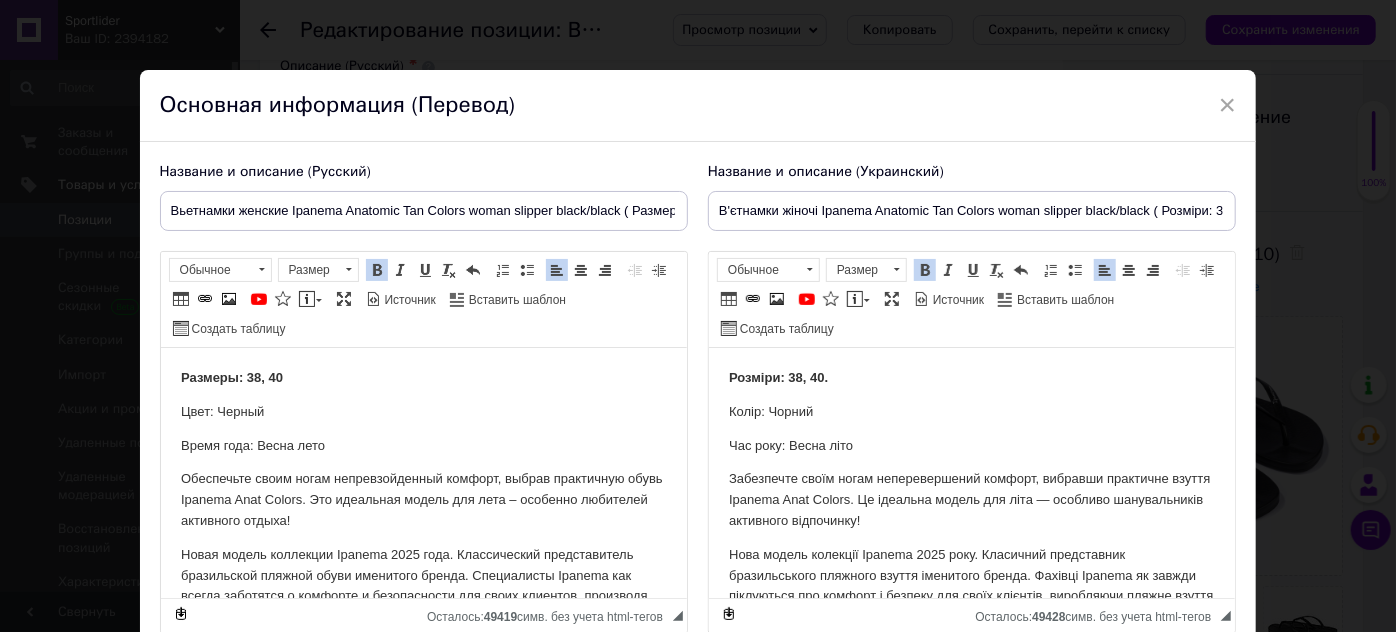 type 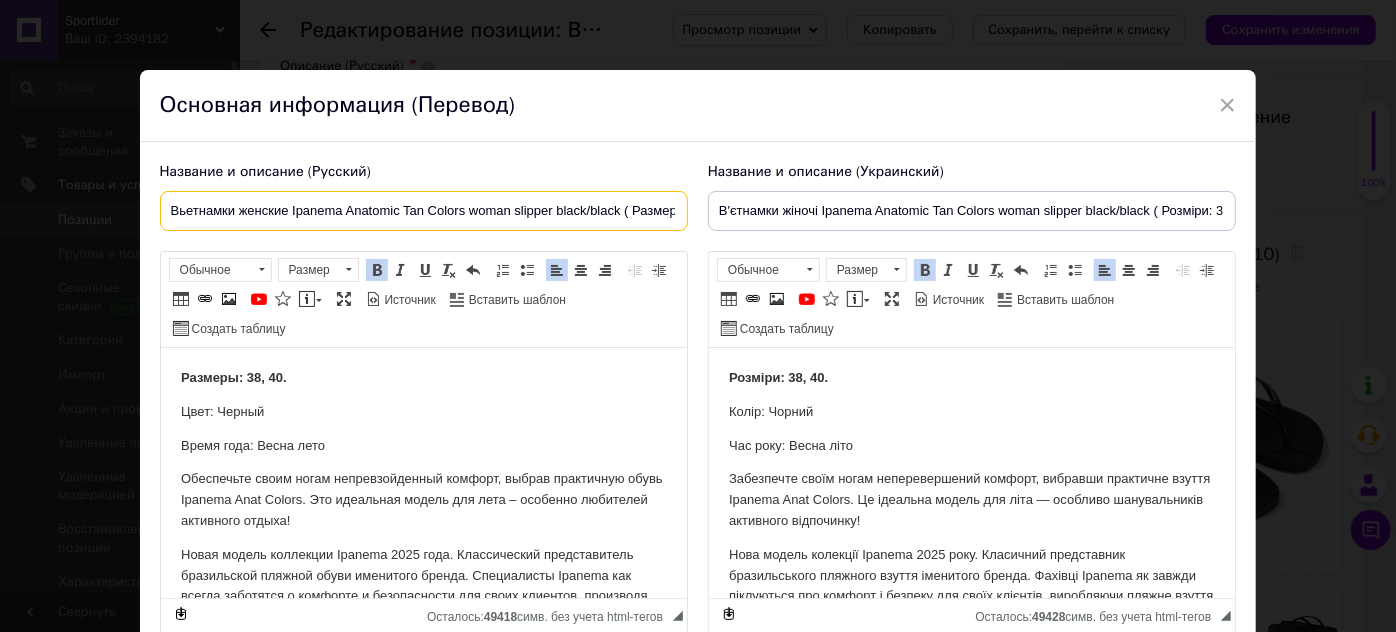 scroll, scrollTop: 0, scrollLeft: 64, axis: horizontal 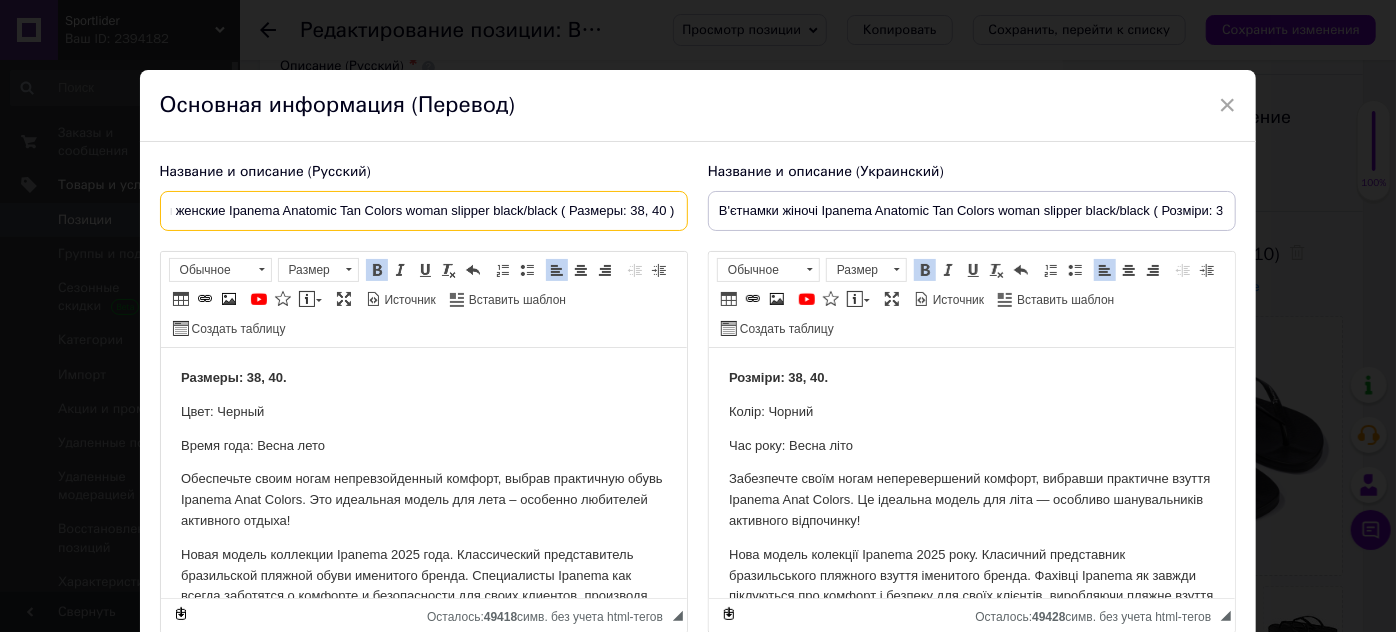 drag, startPoint x: 597, startPoint y: 211, endPoint x: 773, endPoint y: 213, distance: 176.01137 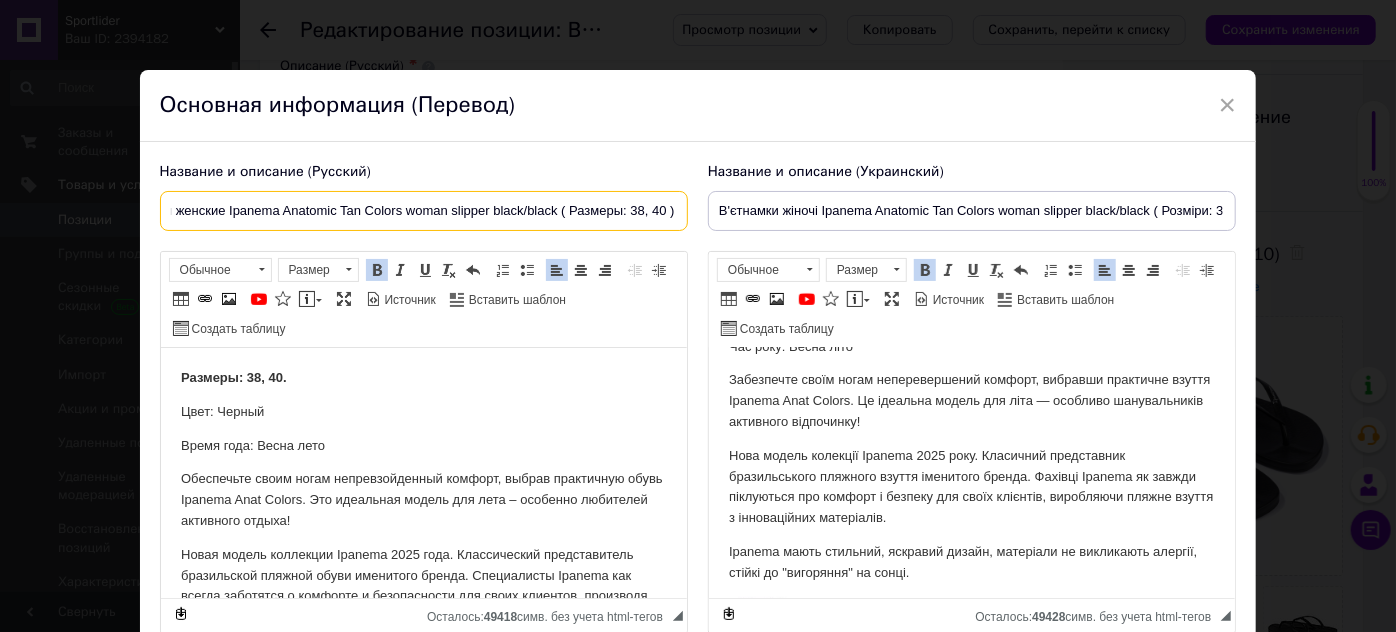 scroll, scrollTop: 237, scrollLeft: 0, axis: vertical 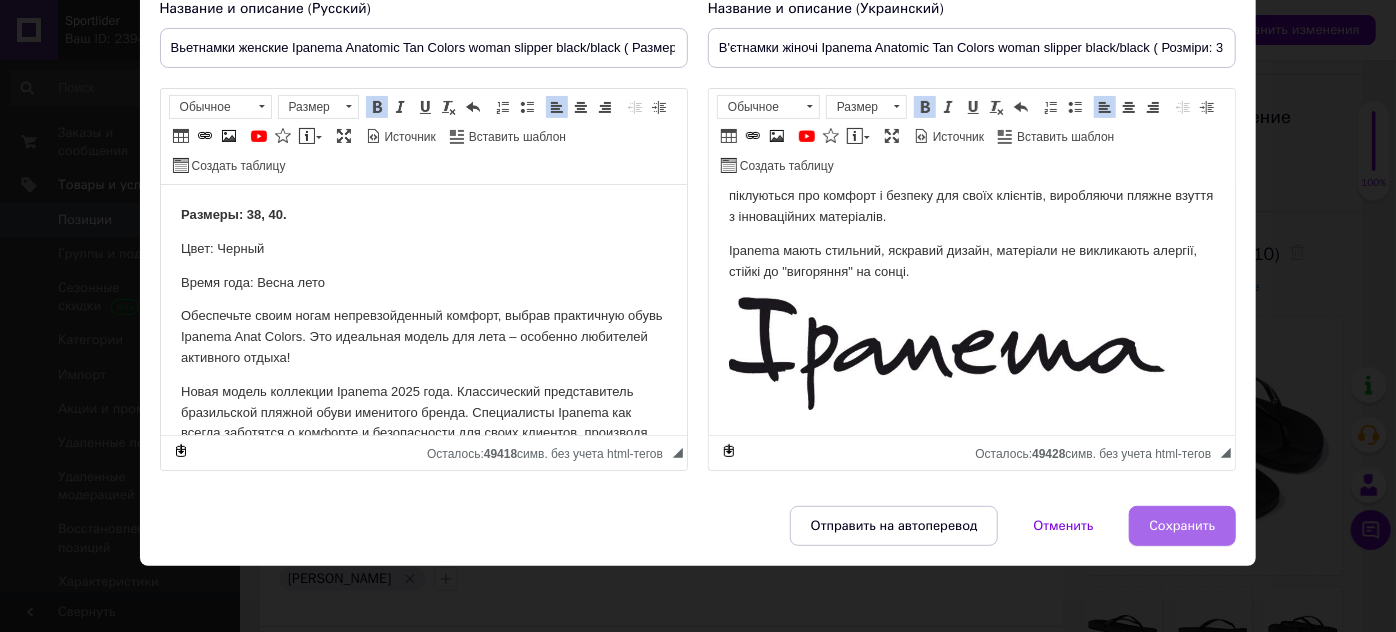 click on "Сохранить" at bounding box center (1183, 526) 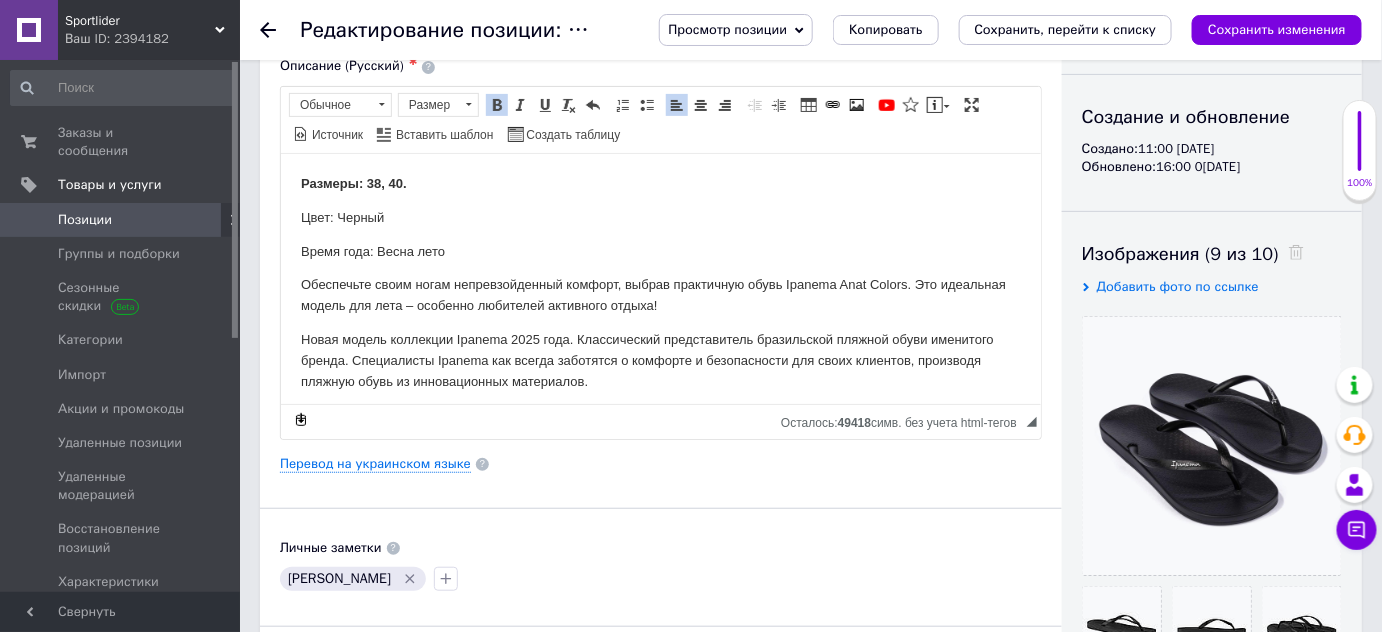 drag, startPoint x: 1320, startPoint y: 30, endPoint x: 1298, endPoint y: 34, distance: 22.36068 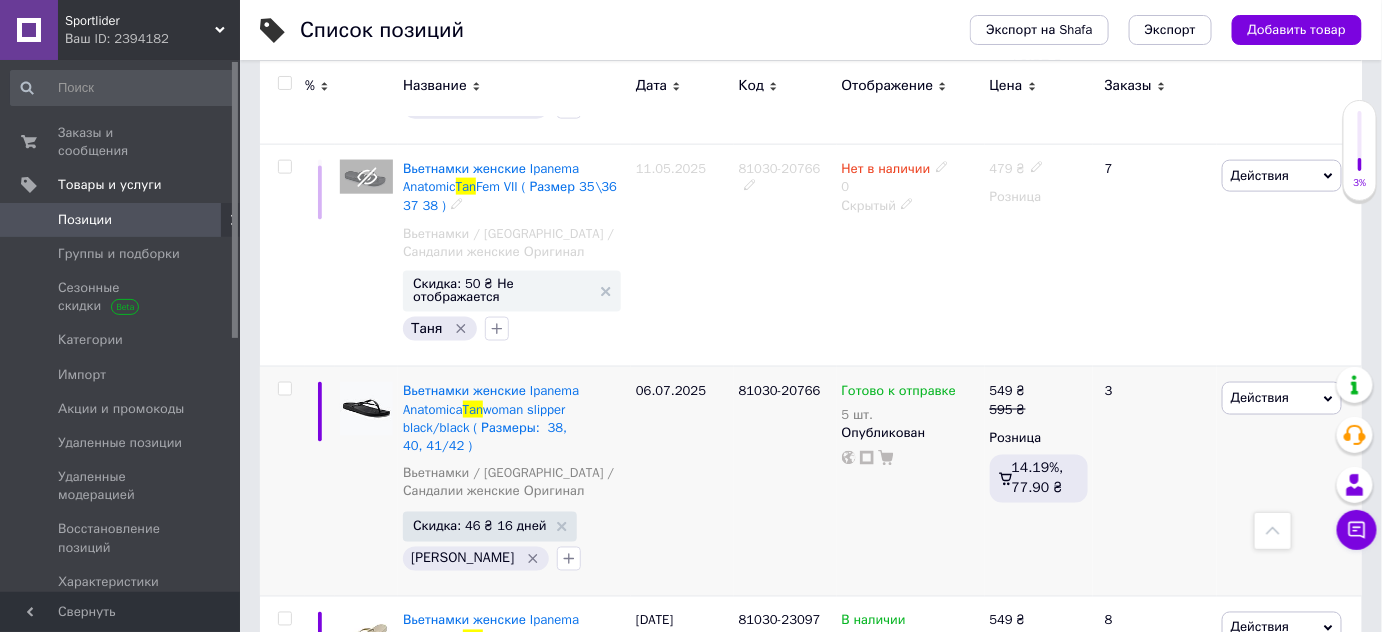 scroll, scrollTop: 818, scrollLeft: 0, axis: vertical 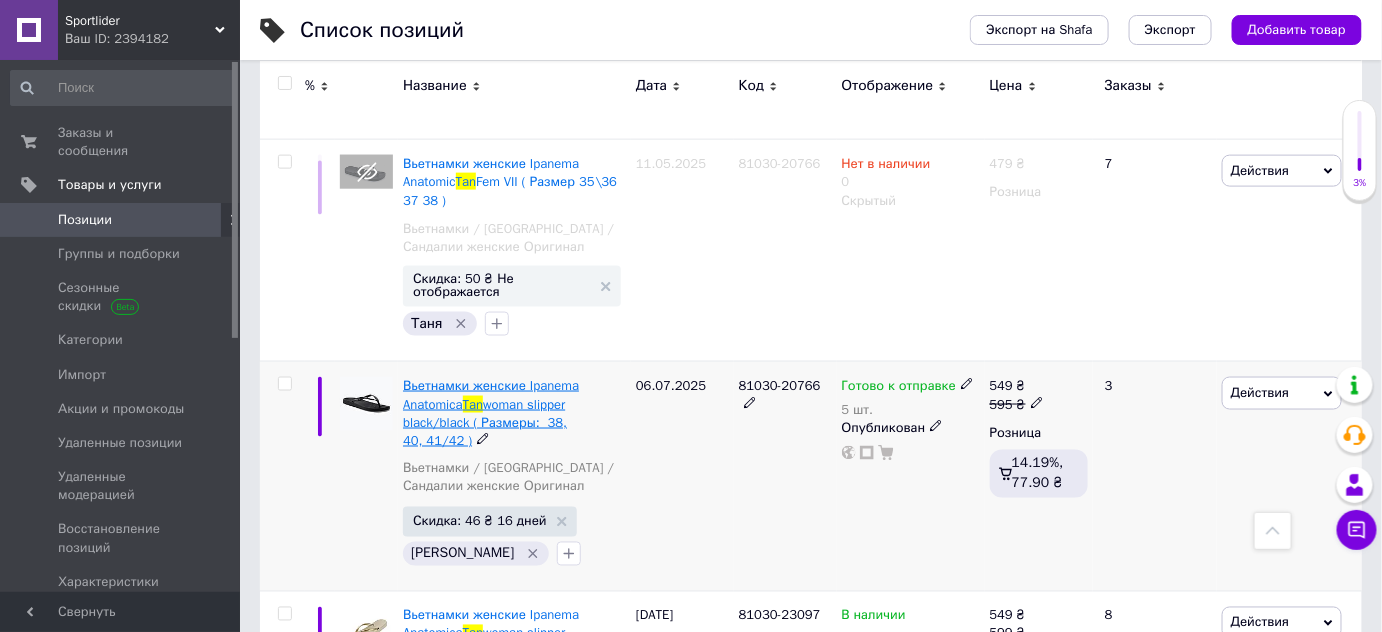 click on "woman slipper black/black ( Размеры:  38, 40, 41/42 )" at bounding box center (485, 422) 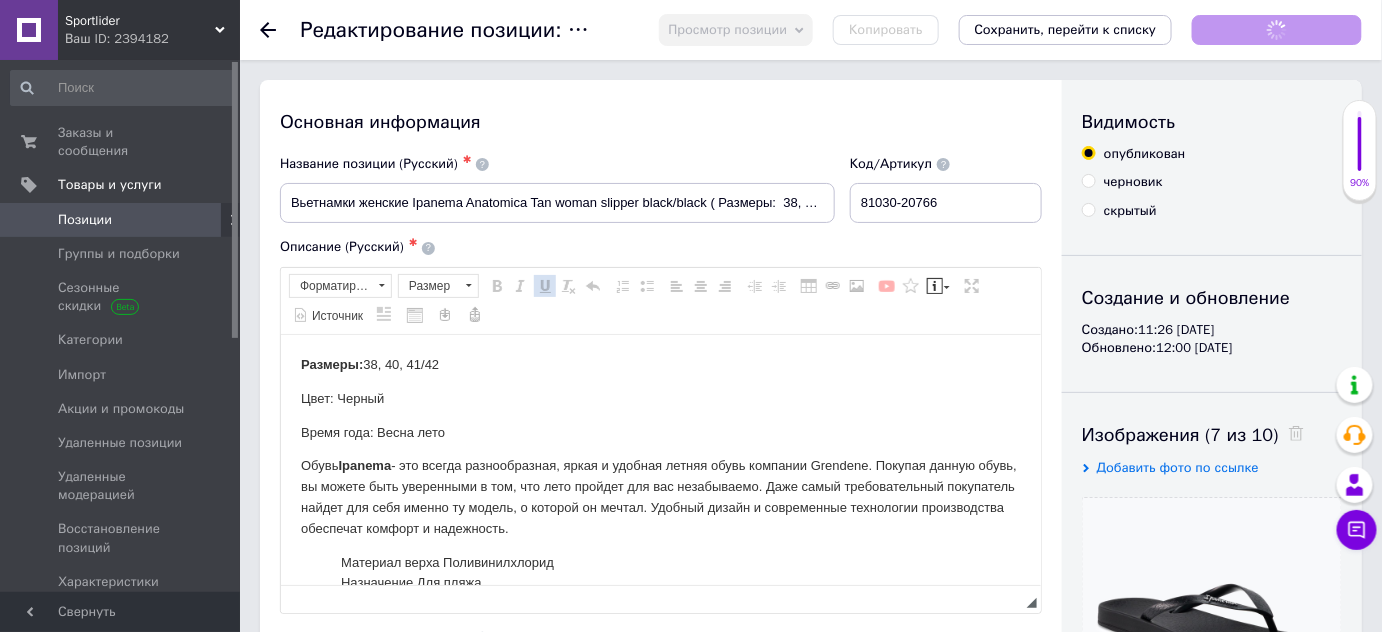 scroll, scrollTop: 0, scrollLeft: 0, axis: both 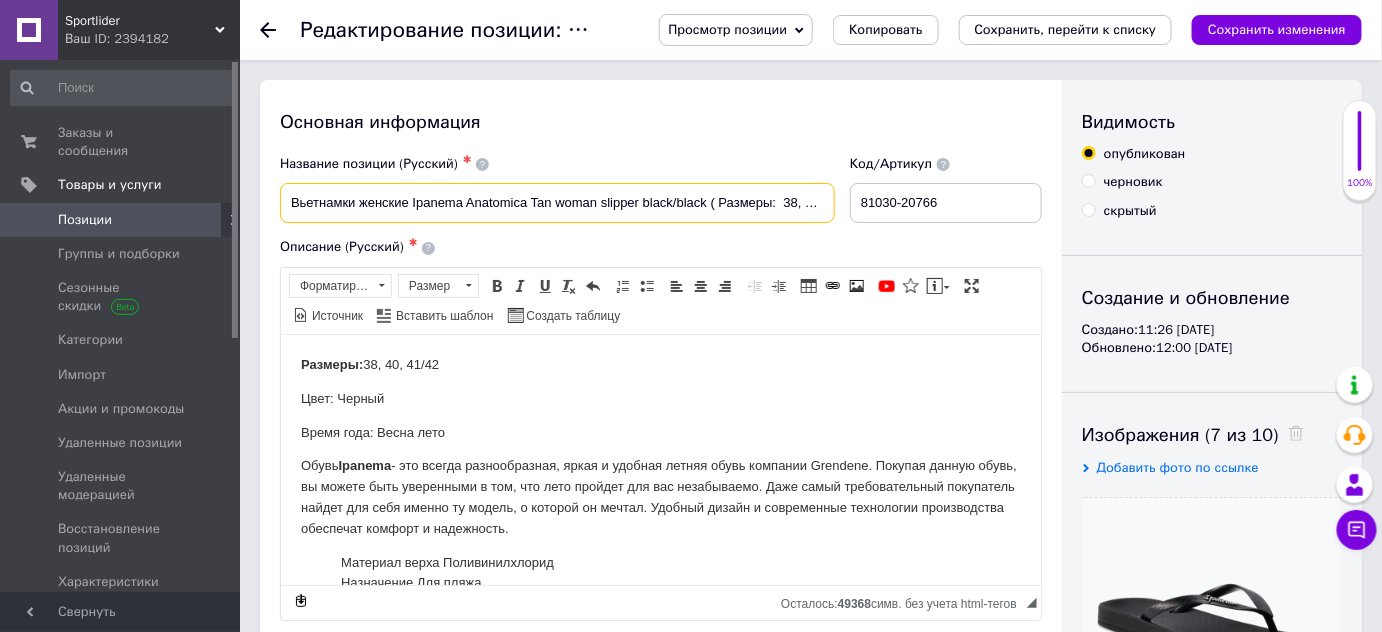 click on "Вьетнамки женские Ipanema Anatomica Tan woman slipper black/black ( Размеры:  38, 40, 41/42 )" at bounding box center (557, 203) 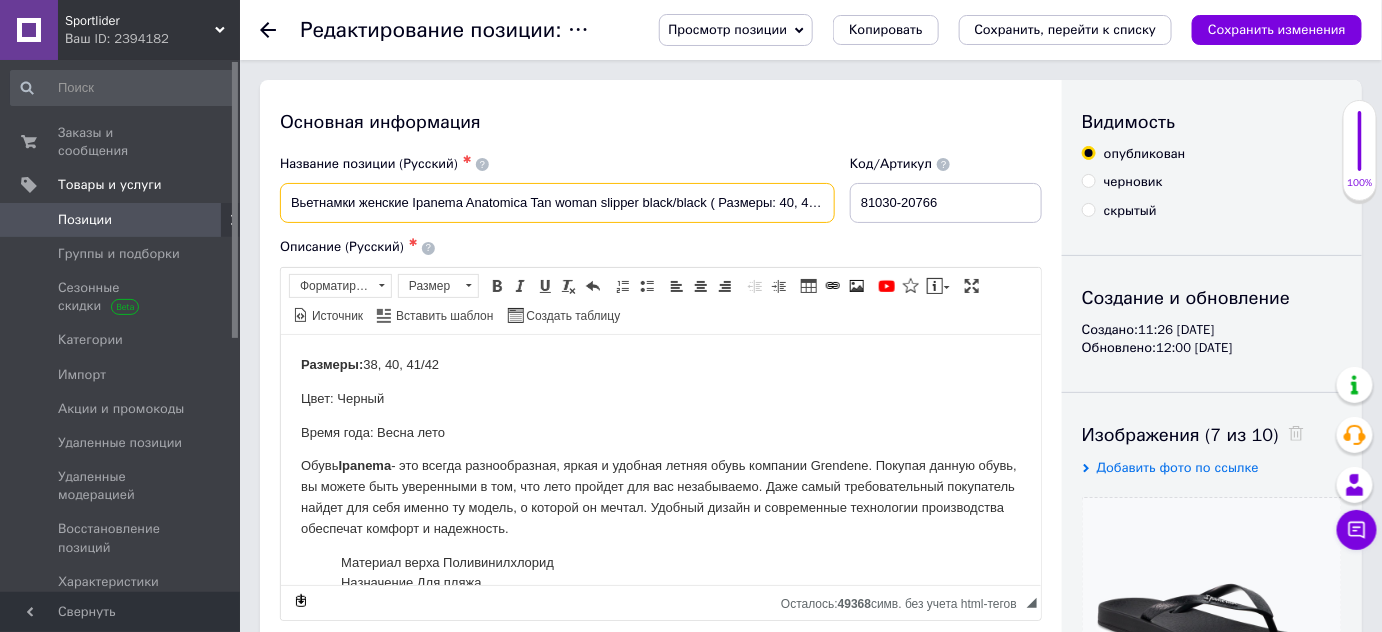 scroll, scrollTop: 0, scrollLeft: 9, axis: horizontal 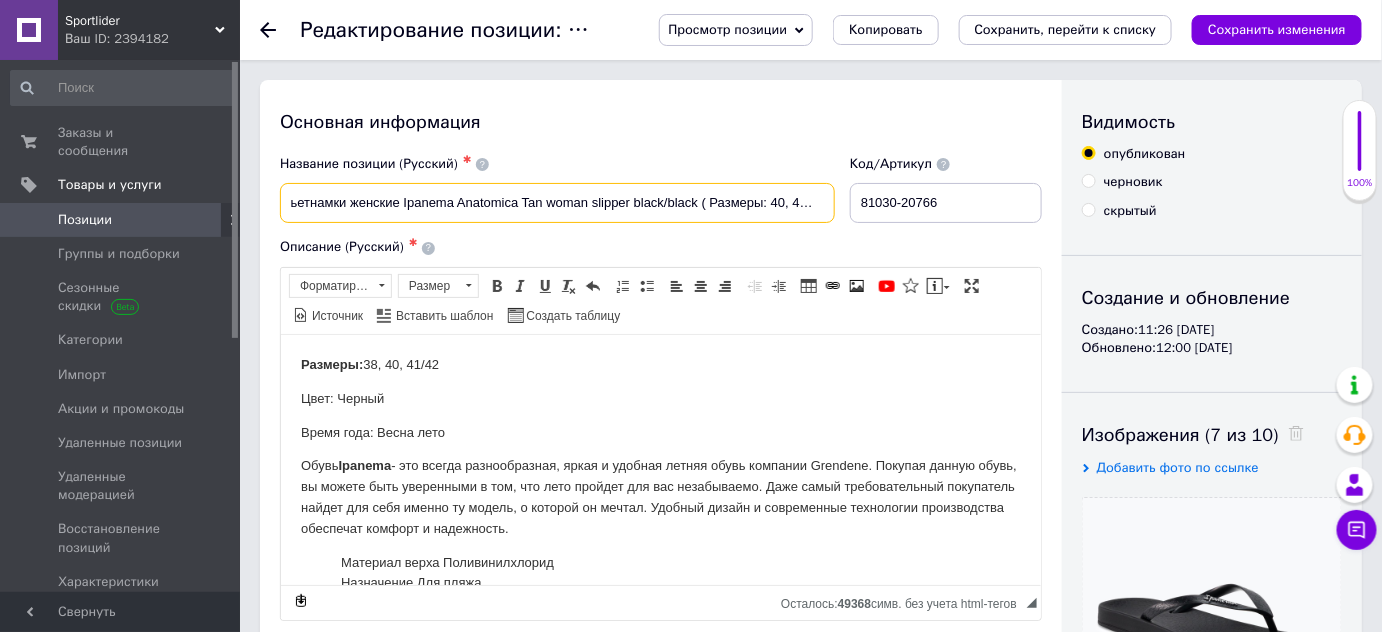 click on "Название позиции (Русский) ✱ Вьетнамки женские Ipanema Anatomica Tan woman slipper black/black ( Размеры: 40, 41/42 ) Код/Артикул 81030-20766" at bounding box center (661, 189) 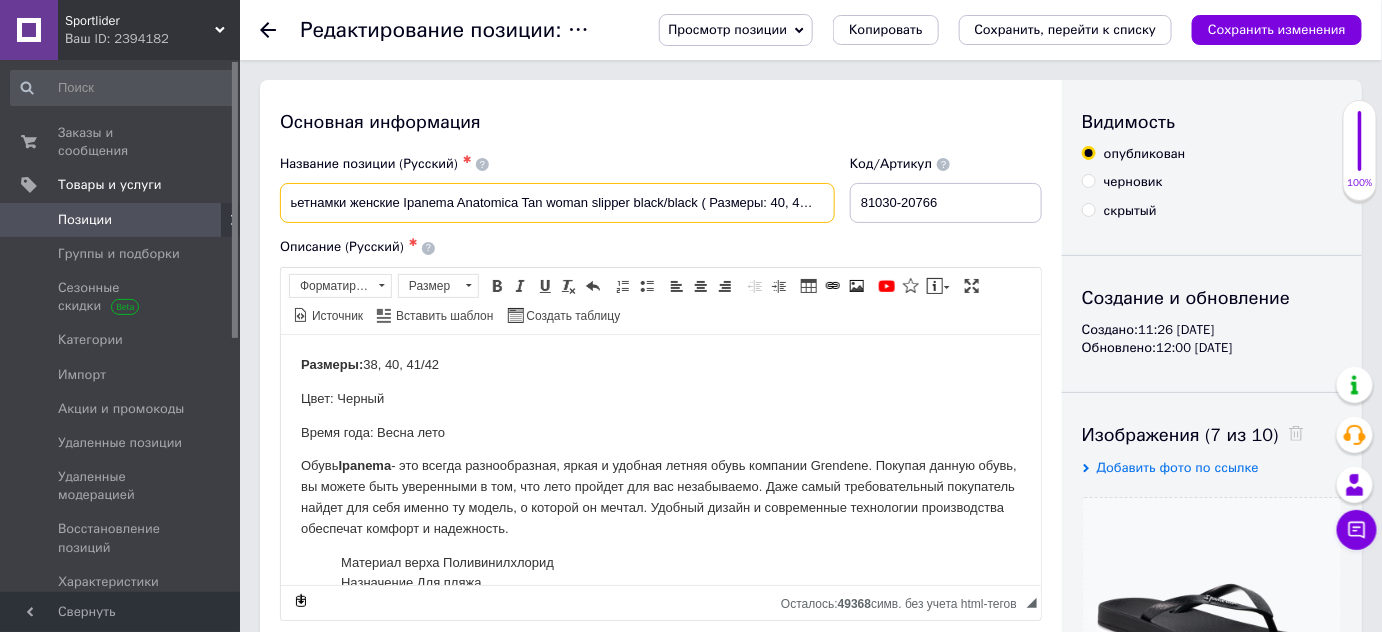 click on "Вьетнамки женские Ipanema Anatomica Tan woman slipper black/black ( Размеры: 40, 41/42 )" at bounding box center (557, 203) 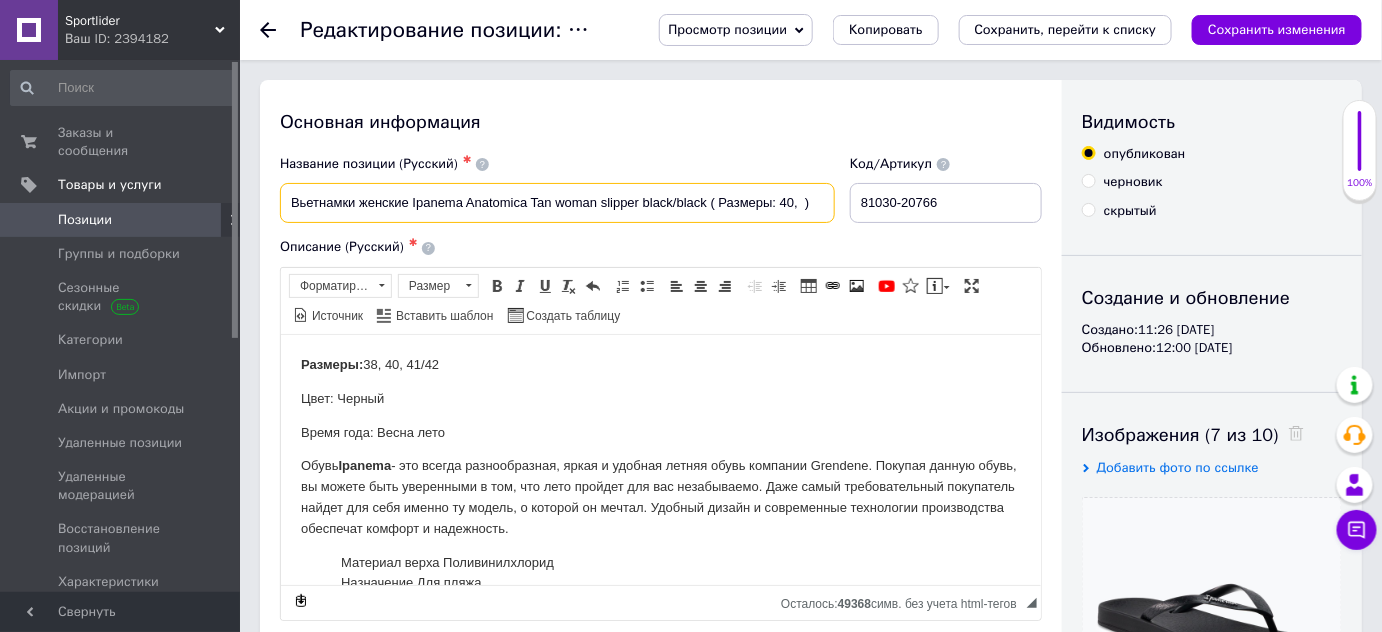 scroll, scrollTop: 0, scrollLeft: 0, axis: both 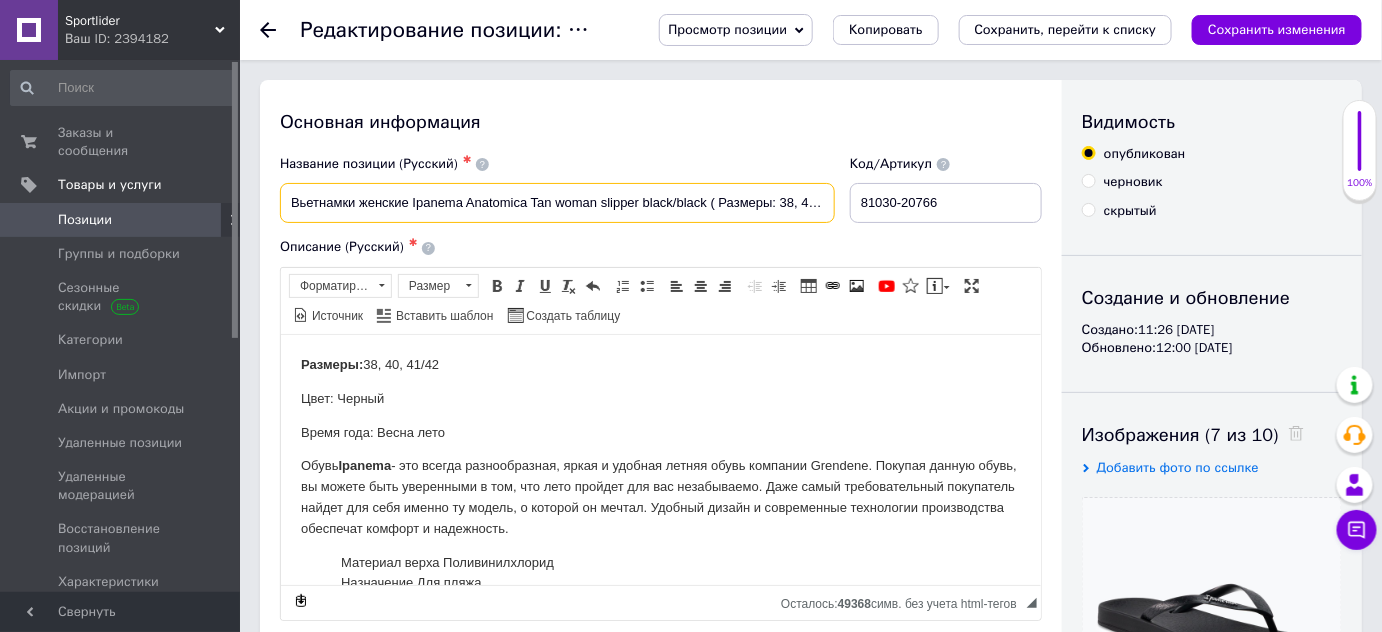 click on "Вьетнамки женские Ipanema Anatomica Tan woman slipper black/black ( Размеры: 38, 40,  )" at bounding box center (557, 203) 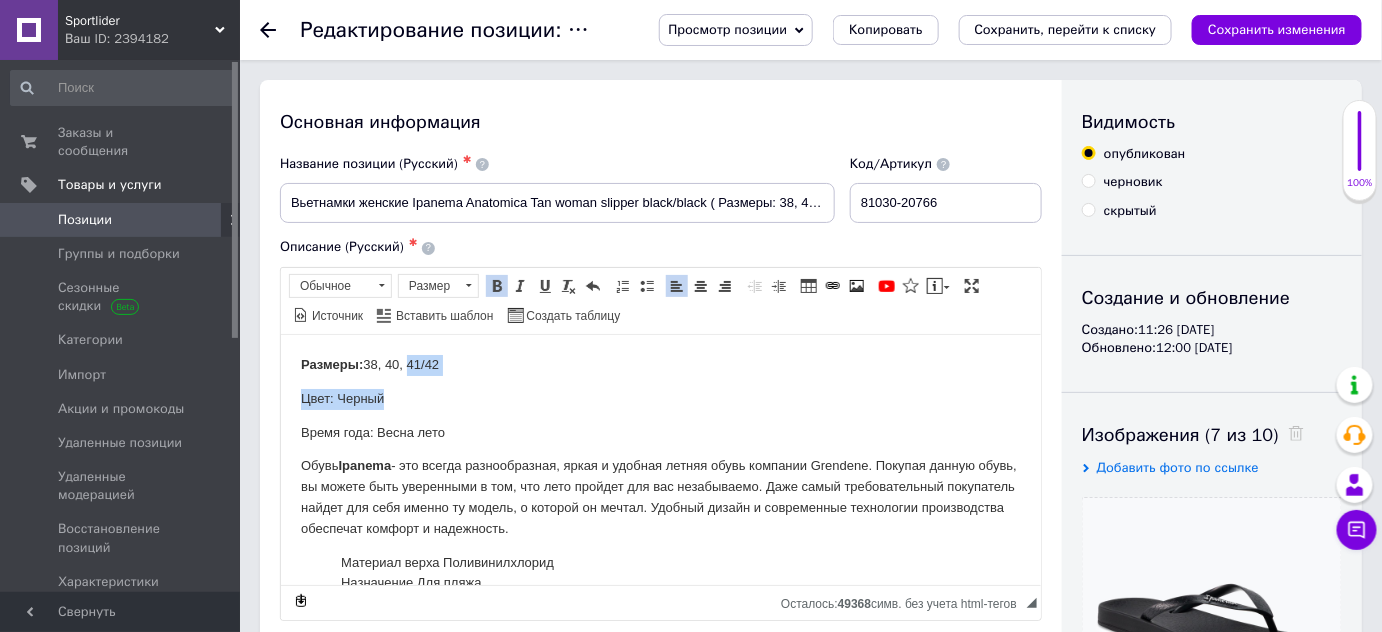 drag, startPoint x: 410, startPoint y: 362, endPoint x: 507, endPoint y: 389, distance: 100.68764 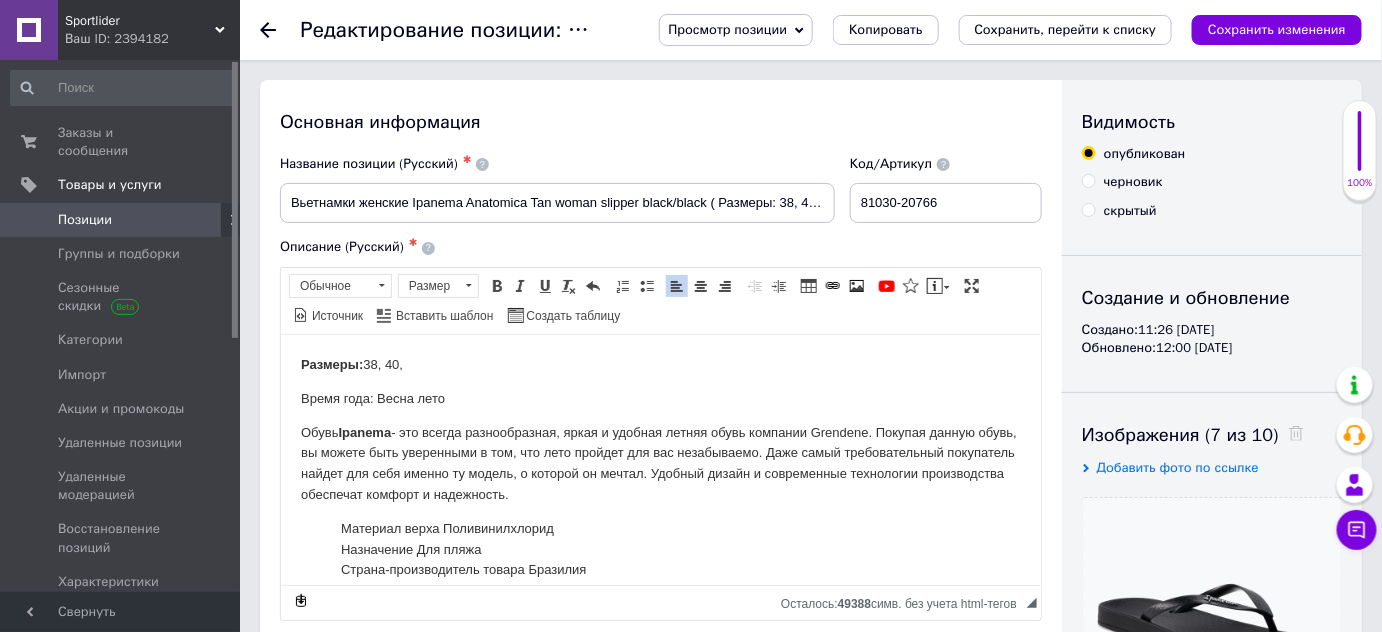 type 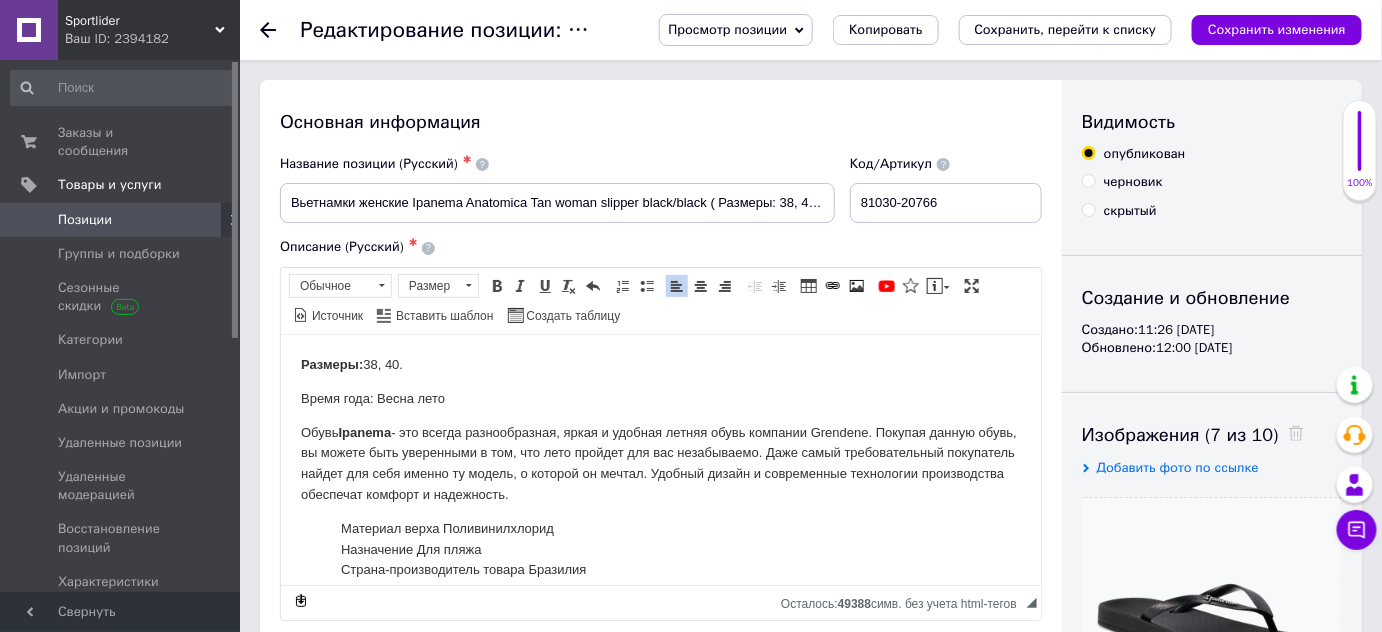drag, startPoint x: 797, startPoint y: 200, endPoint x: 813, endPoint y: 205, distance: 16.763054 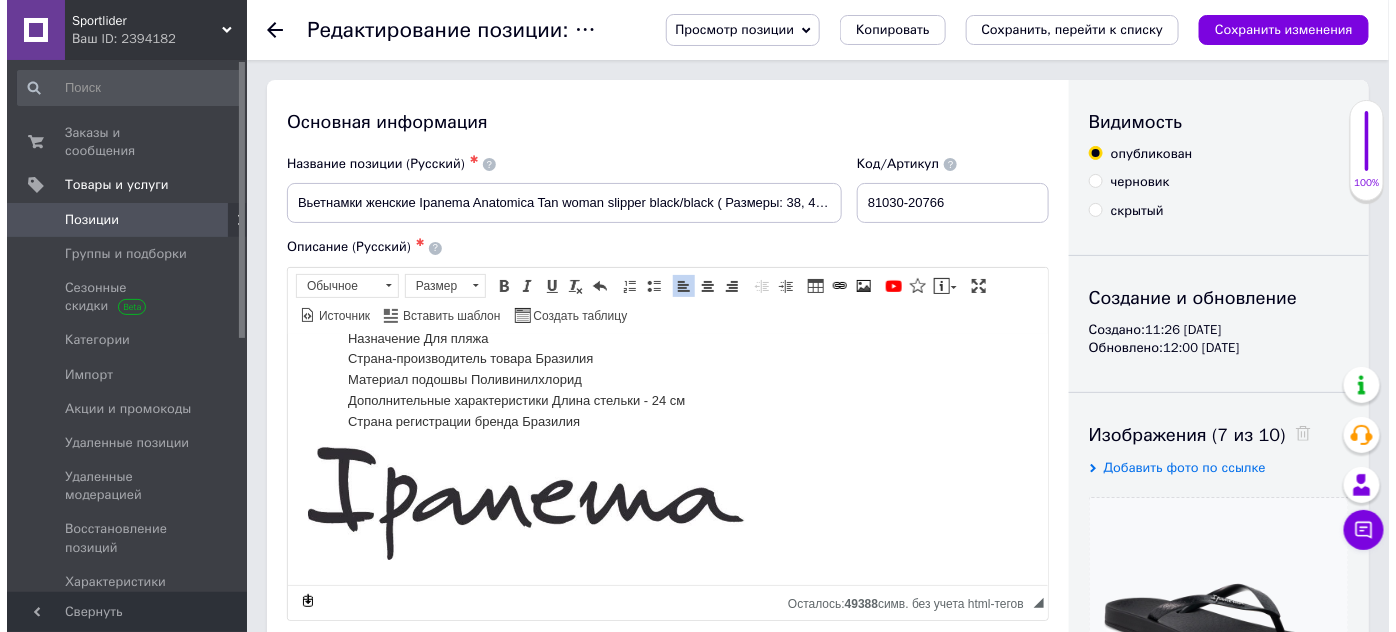 scroll, scrollTop: 454, scrollLeft: 0, axis: vertical 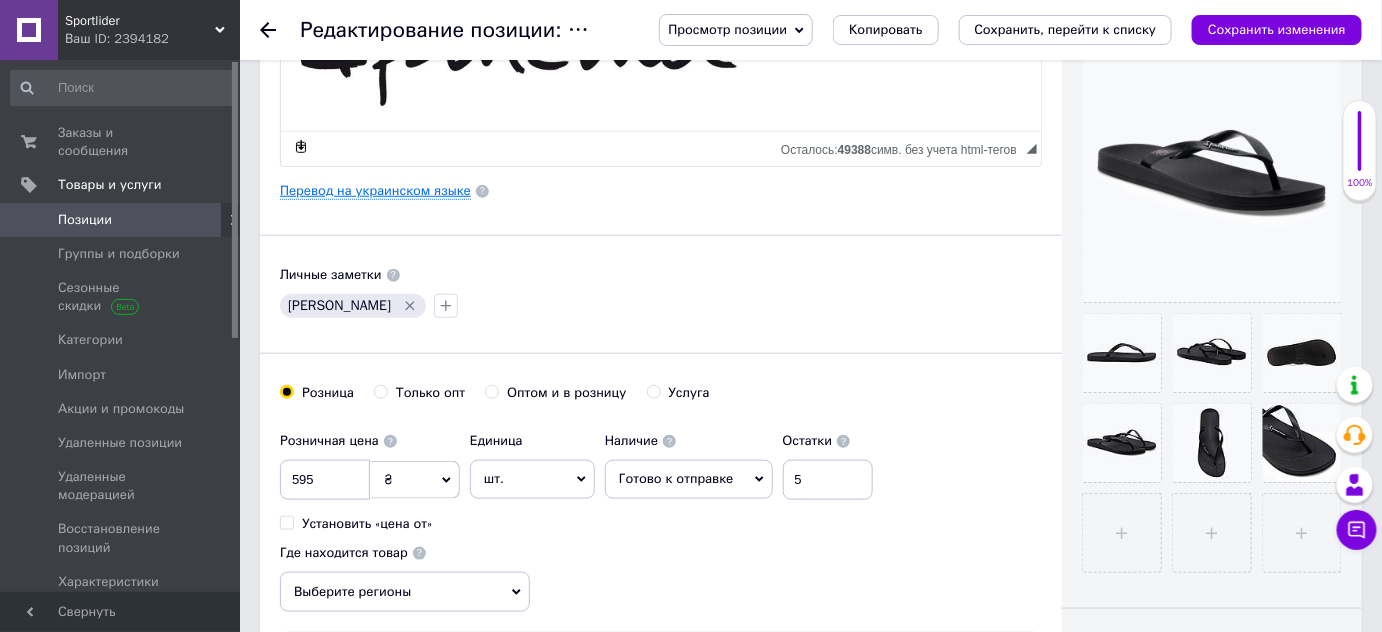type on "Вьетнамки женские Ipanema Anatomica Tan woman slipper black/black ( Размеры: 38, 40 )" 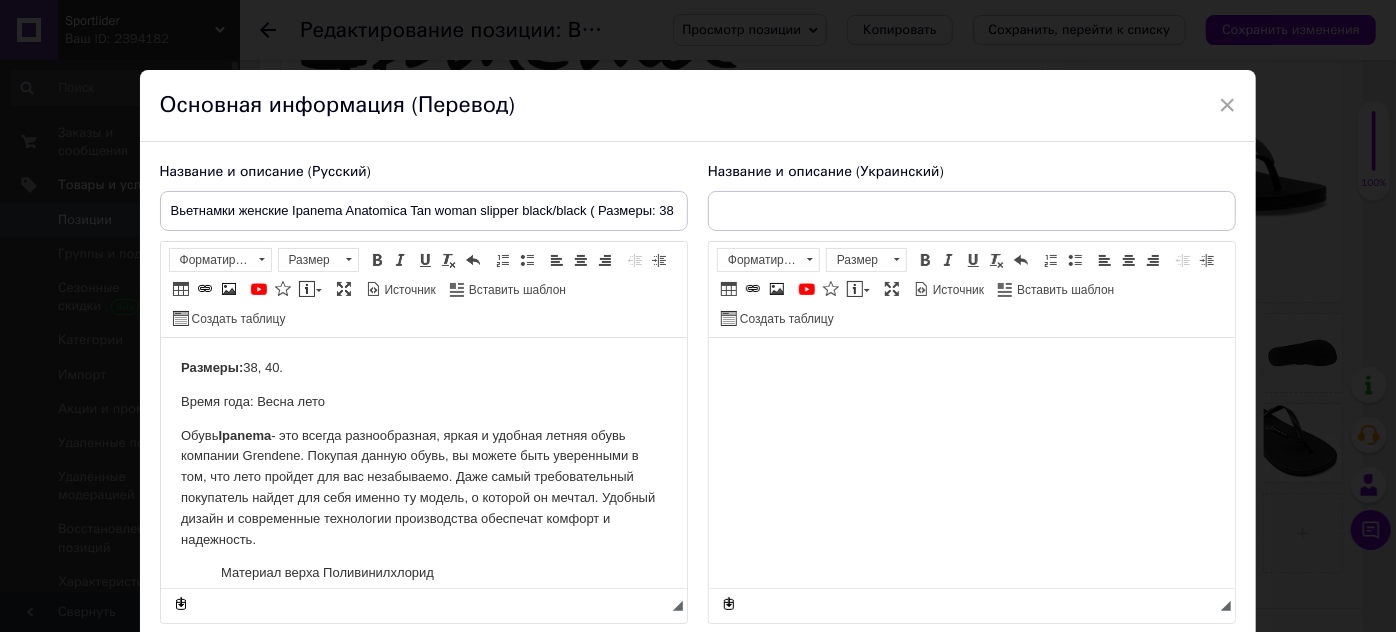 scroll, scrollTop: 0, scrollLeft: 0, axis: both 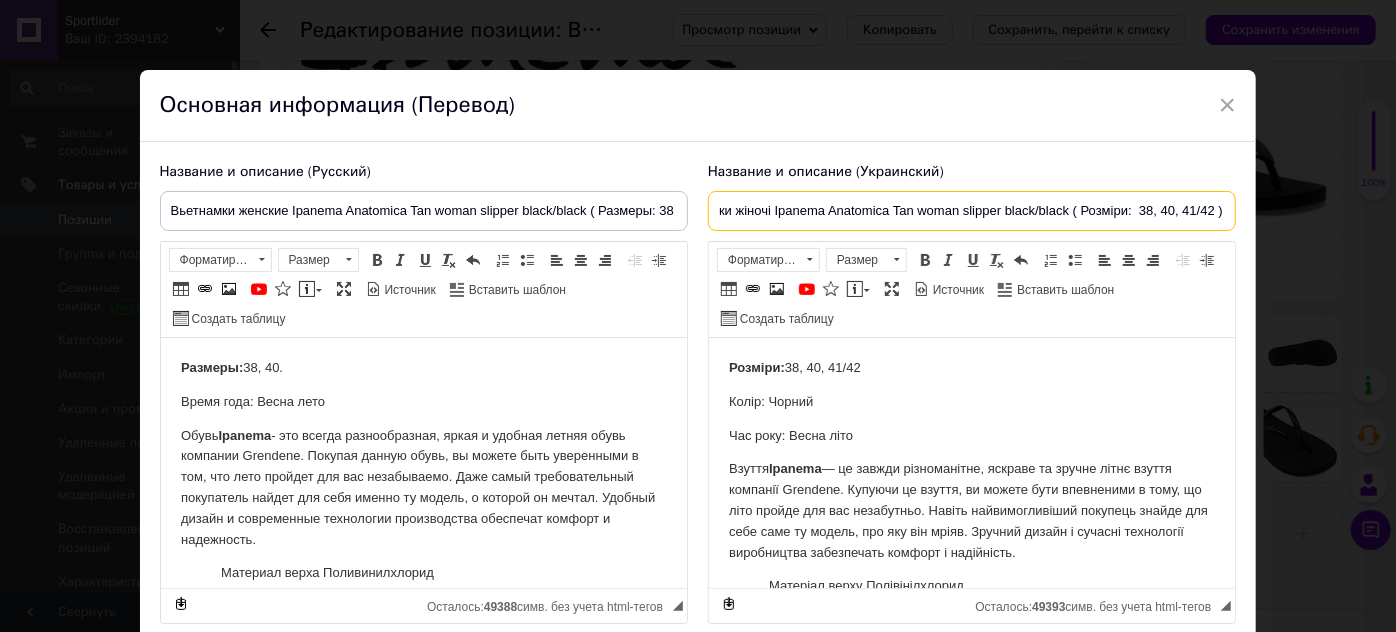 click on "Название и описание (Украинский) В'єтнамки жіночі Ipanema Anatomica Tan woman slipper black/black ( Розміри:  38, 40, 41/42 ) Розміри:   38, 40, 41/42
Колір: Чорний
Час року: Весна літо
Взуття  Ipanema  — це завжди різноманітне, яскраве та зручне літнє взуття компанії Grendene. Купуючи це взуття, ви можете бути впевненими в тому, що літо пройде для вас незабутньо. Навіть найвимогливіший покупець знайде для себе саме ту модель, про яку він мріяв. Зручний дизайн і сучасні технології виробництва забезпечать комфорт і надійність.
Матеріал верху Полівінілхлорид
Призначення Для пляжу" at bounding box center [972, 393] 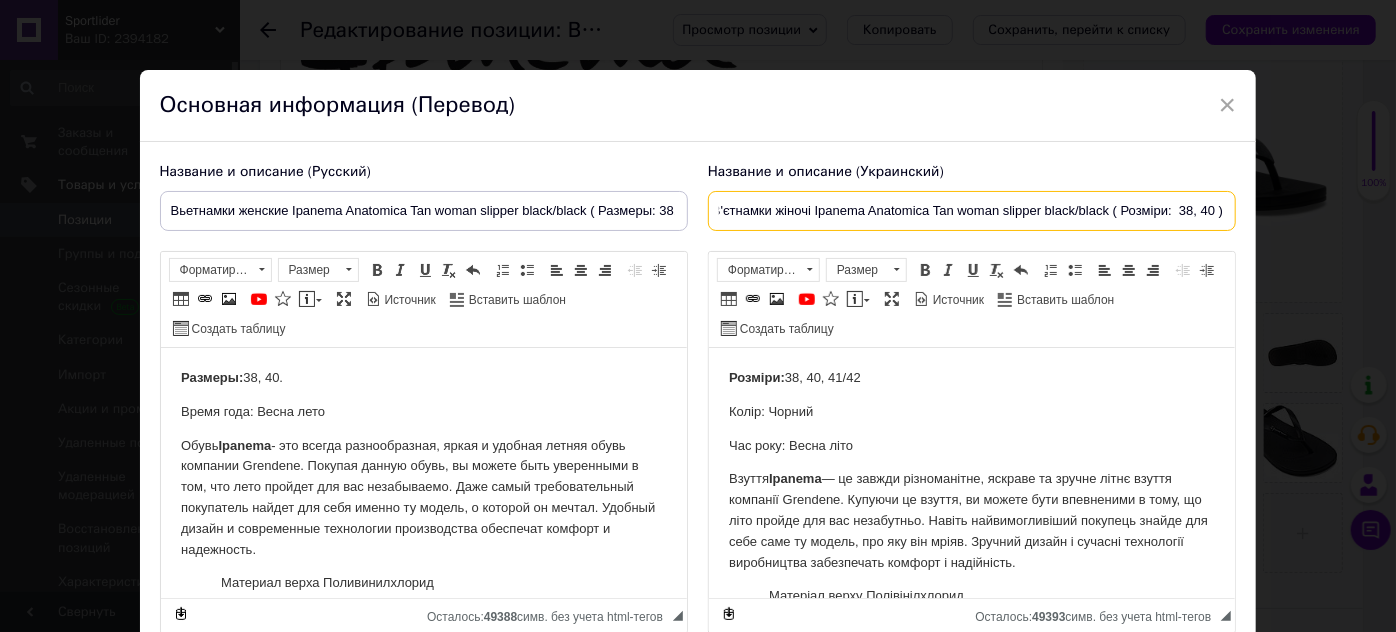 scroll, scrollTop: 0, scrollLeft: 8, axis: horizontal 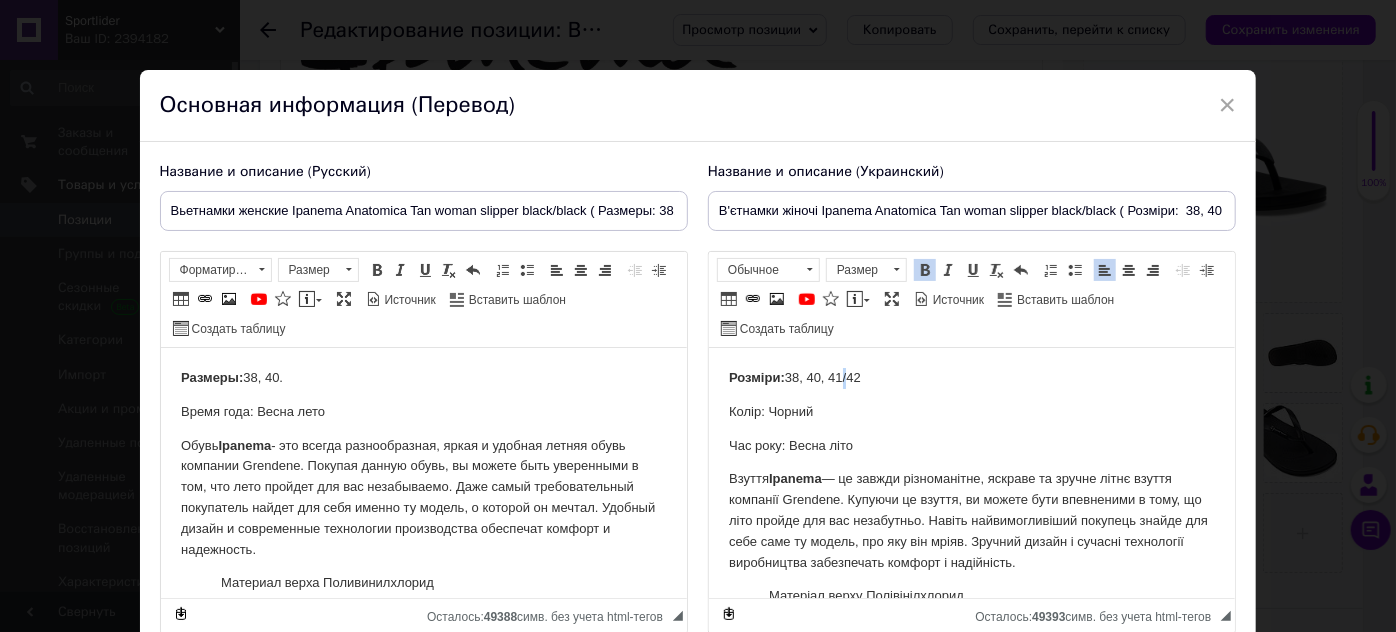 drag, startPoint x: 837, startPoint y: 379, endPoint x: 943, endPoint y: 379, distance: 106 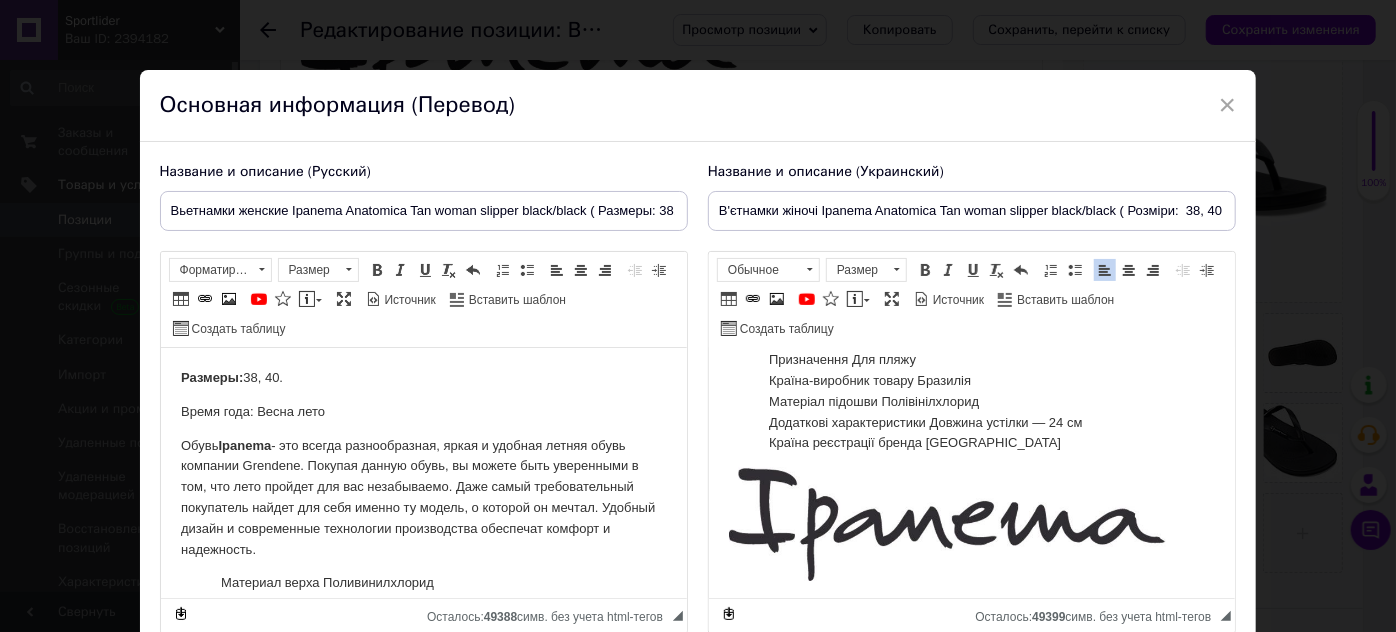 scroll, scrollTop: 266, scrollLeft: 0, axis: vertical 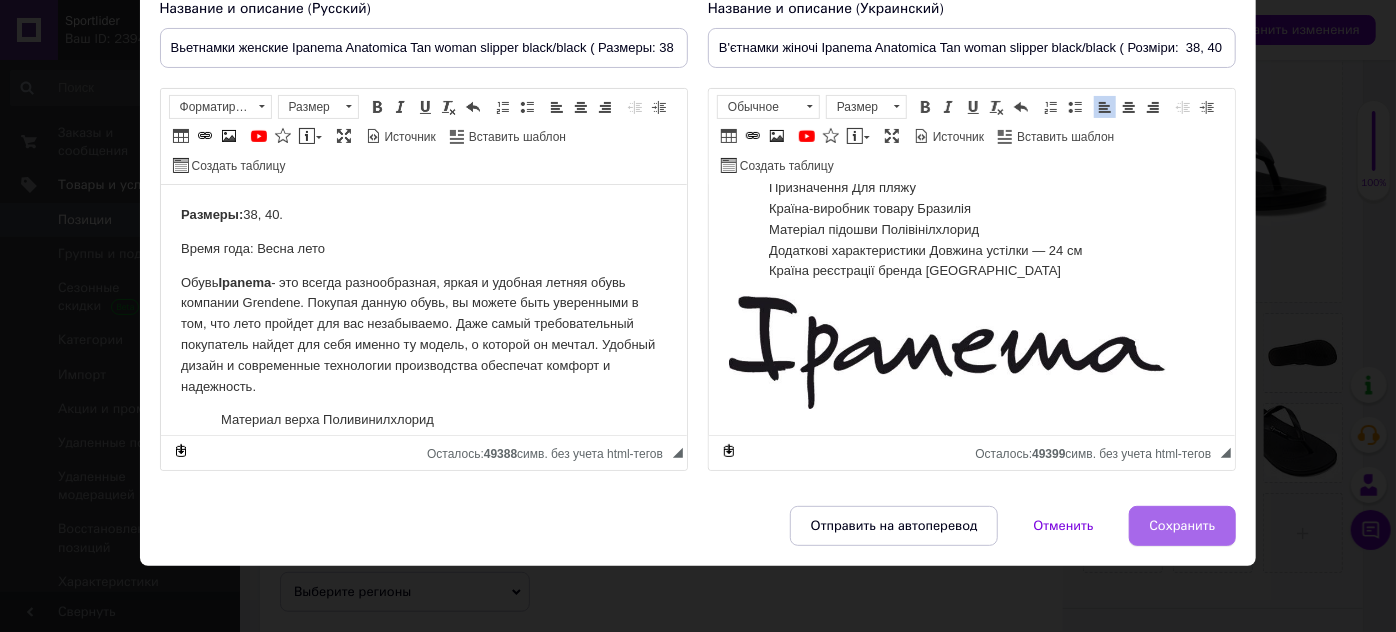 click on "Сохранить" at bounding box center (1183, 526) 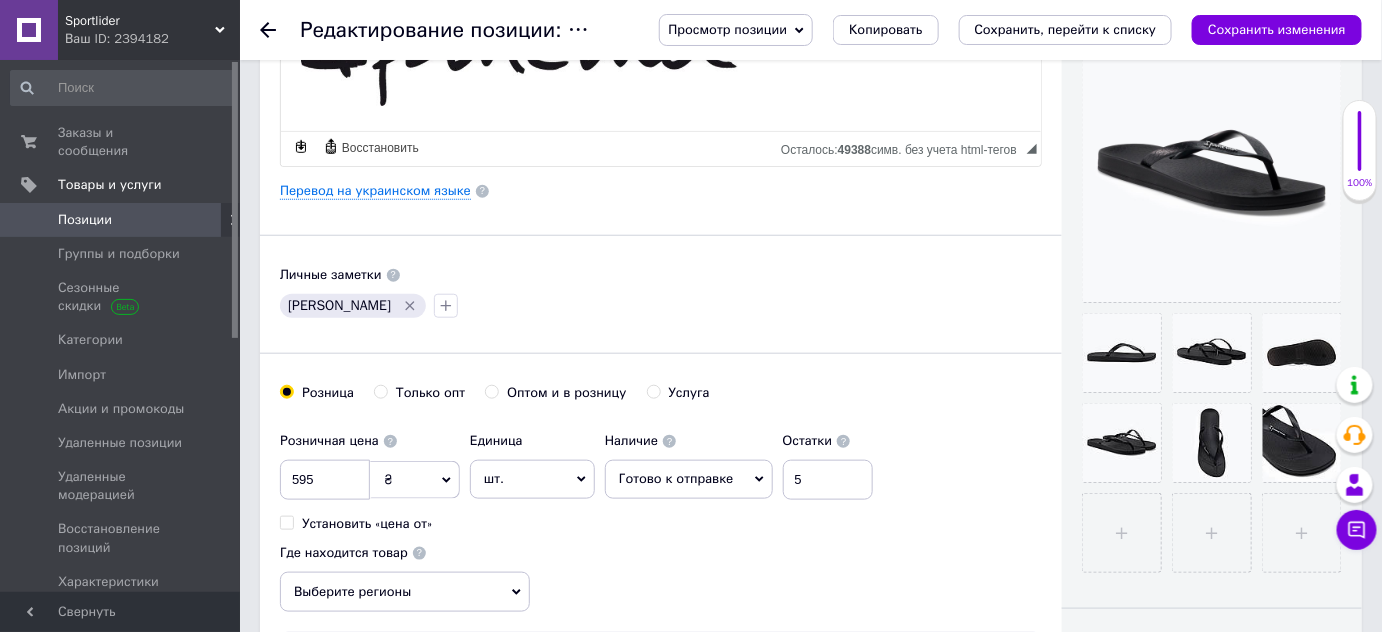 drag, startPoint x: 1251, startPoint y: 36, endPoint x: 1220, endPoint y: 39, distance: 31.144823 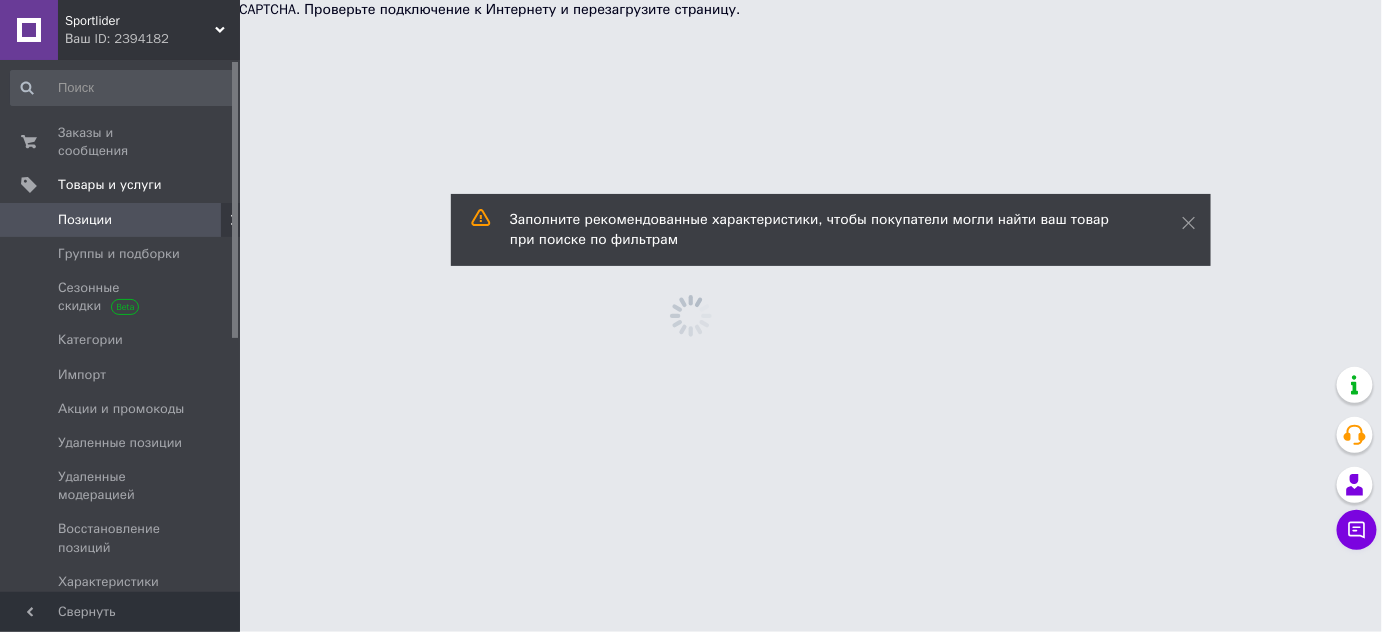 scroll, scrollTop: 0, scrollLeft: 0, axis: both 